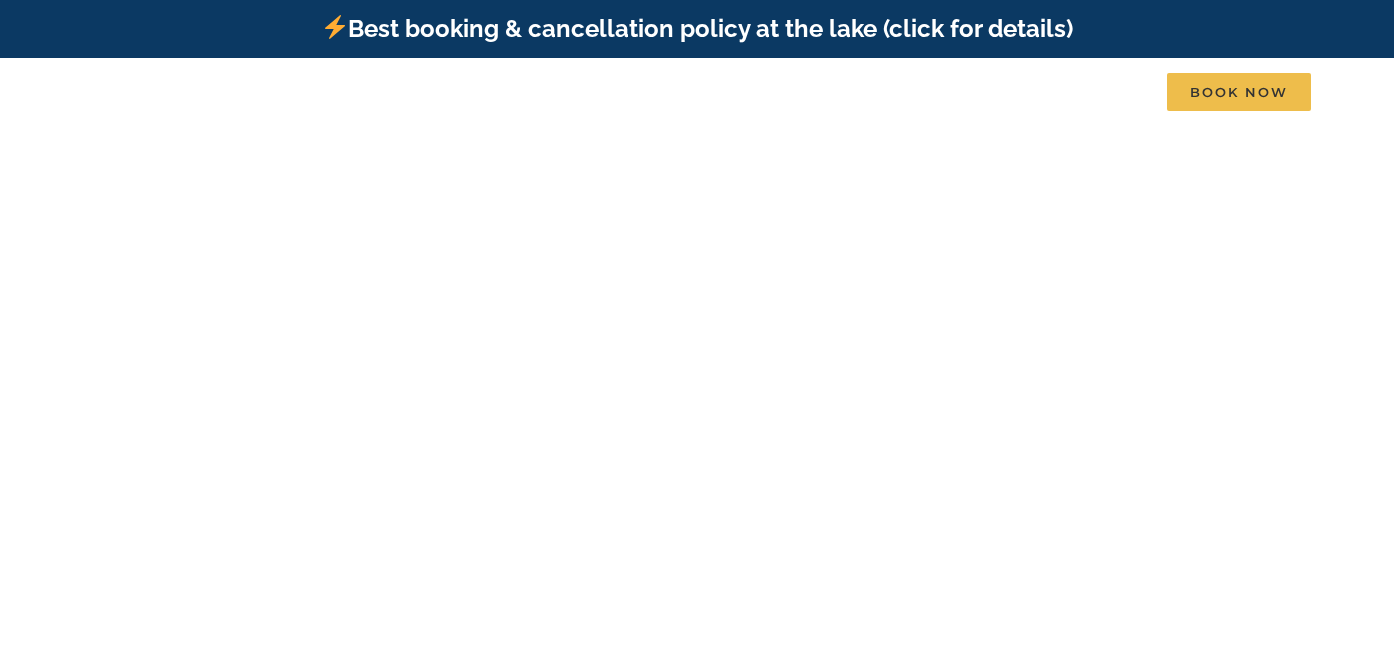 scroll, scrollTop: 0, scrollLeft: 0, axis: both 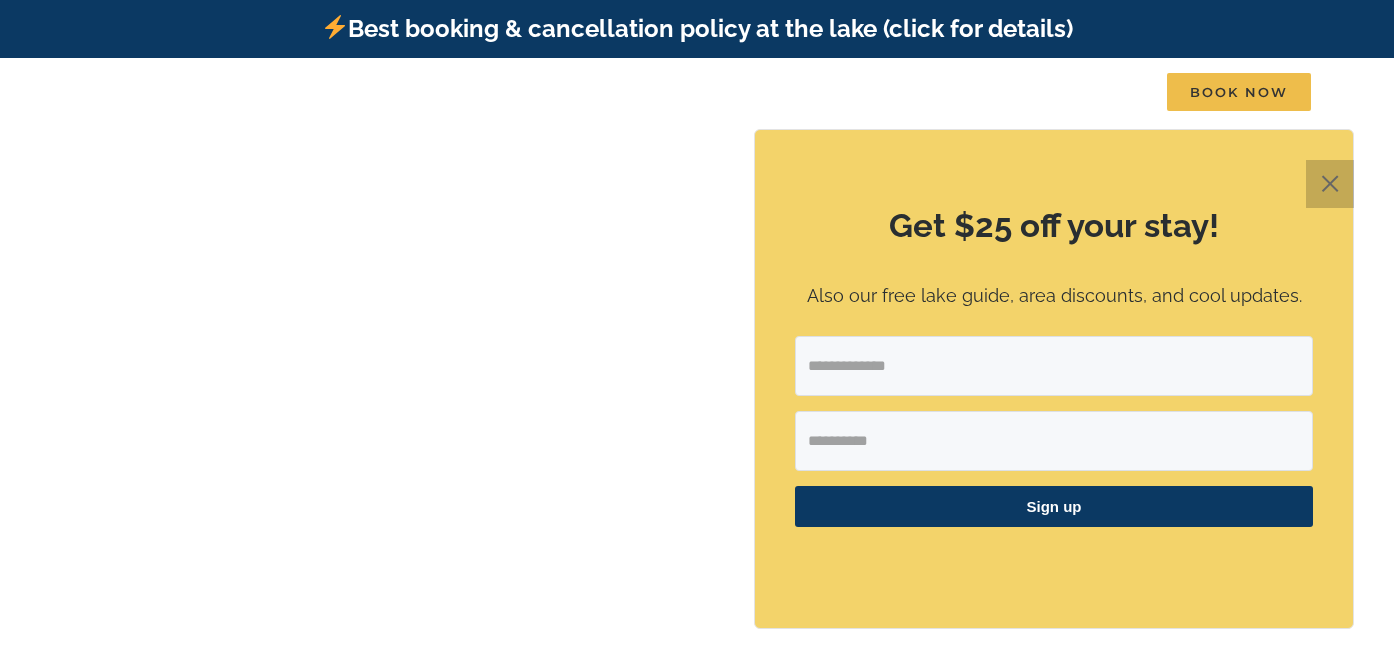 click on "✕" at bounding box center (1330, 184) 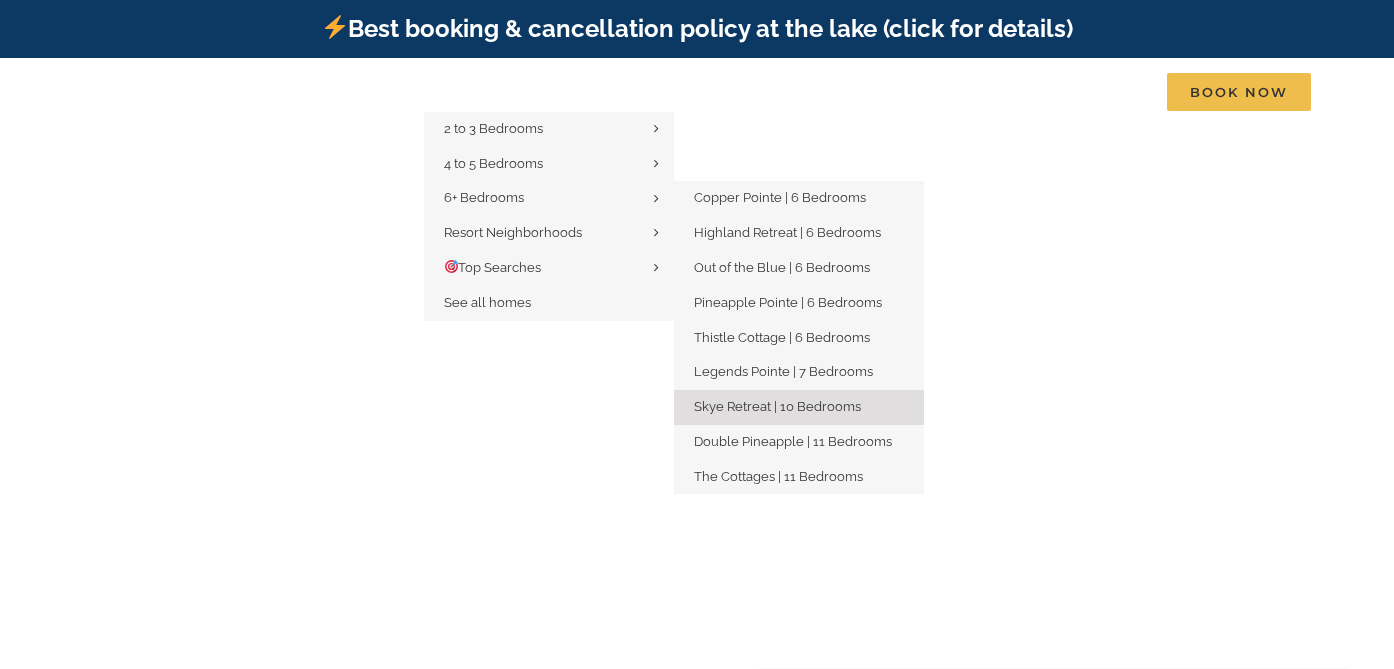 click on "Skye Retreat | 10 Bedrooms" at bounding box center (777, 406) 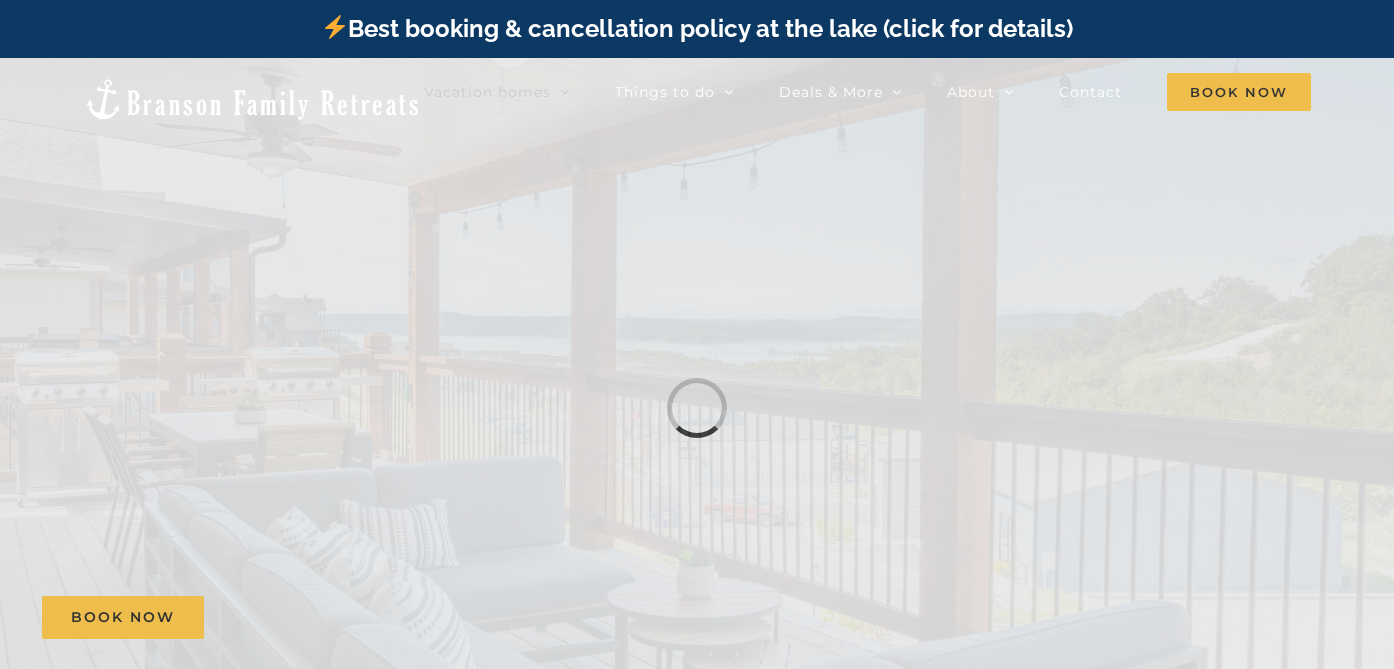 scroll, scrollTop: 0, scrollLeft: 0, axis: both 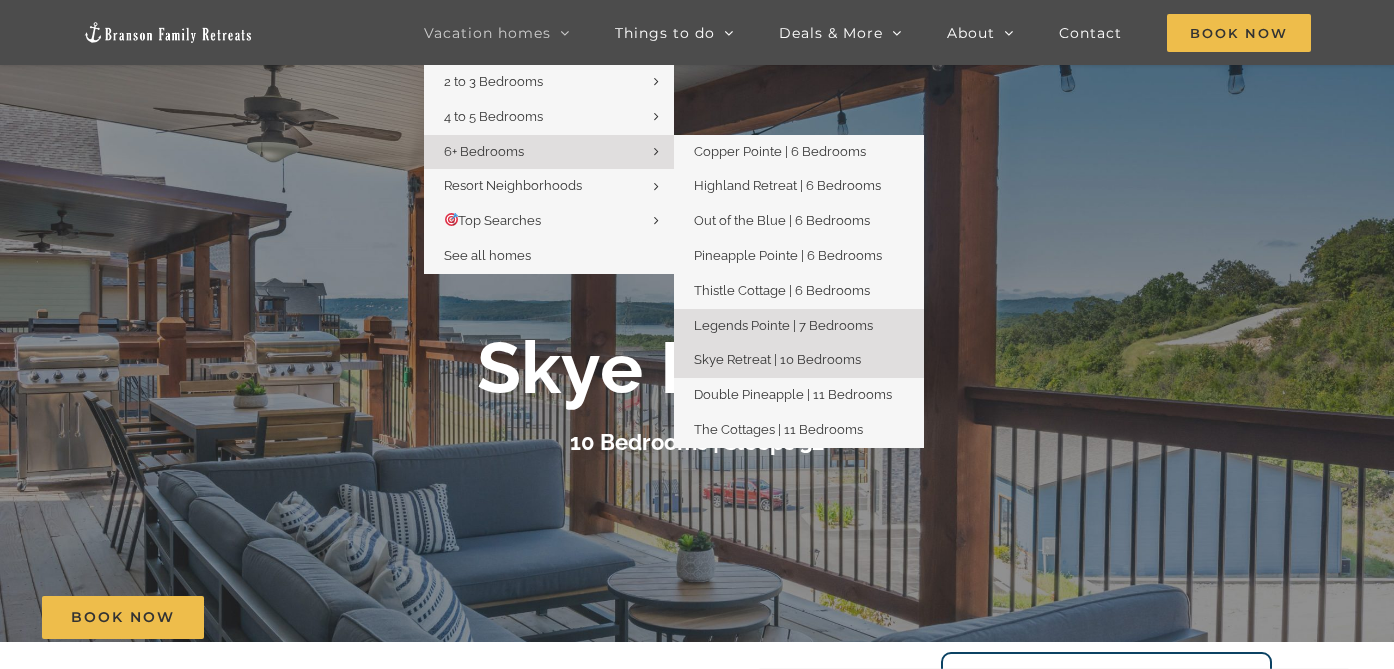 click on "Legends Pointe | 7 Bedrooms" at bounding box center (783, 325) 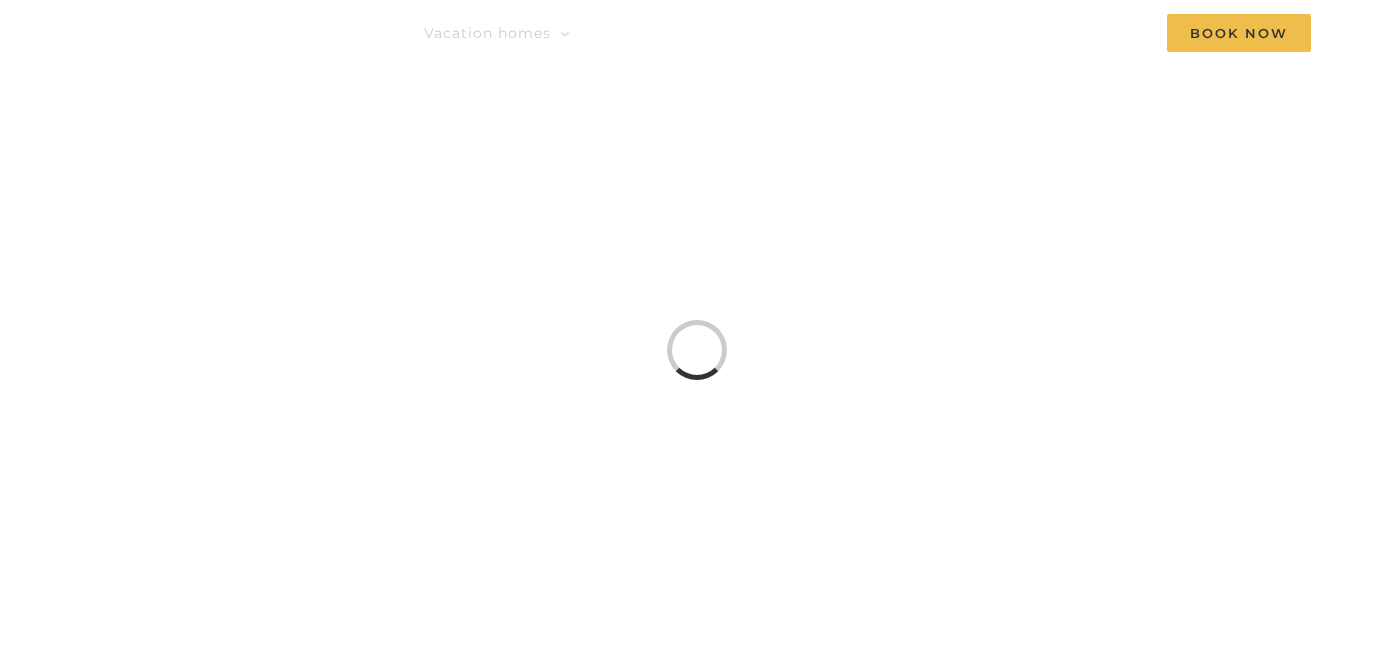 scroll, scrollTop: 0, scrollLeft: 0, axis: both 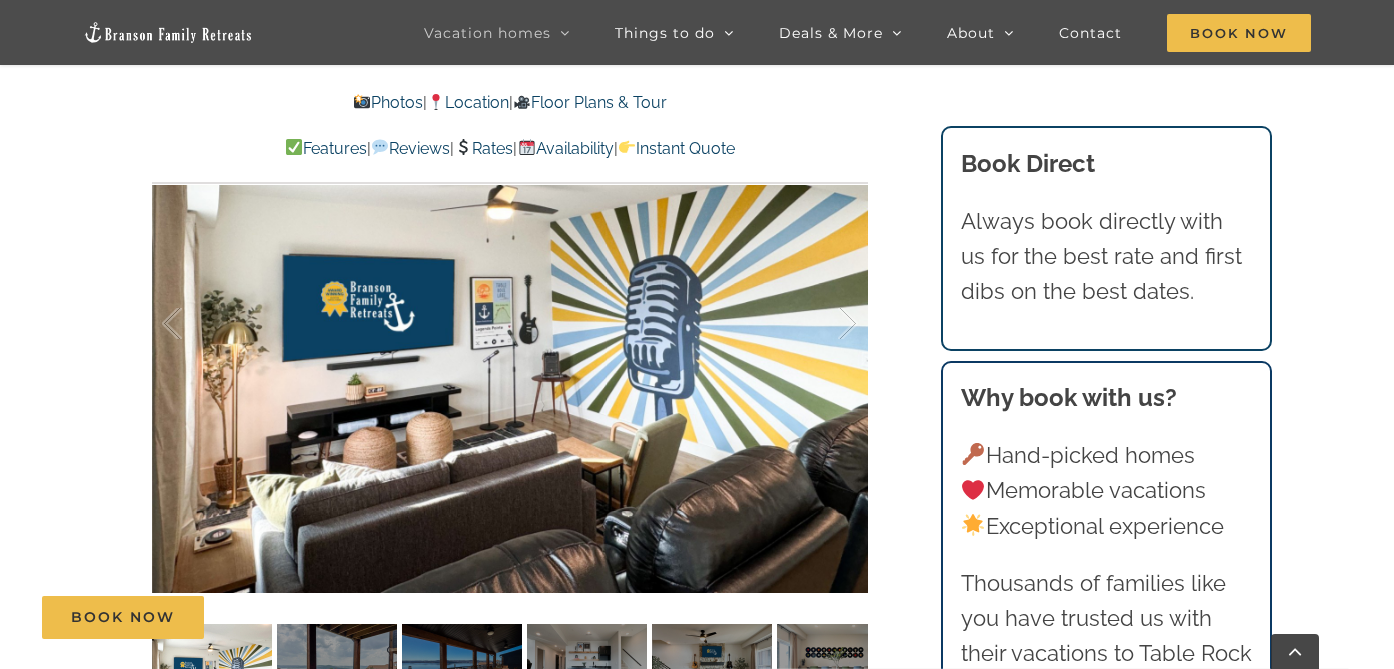 click on "Book Now" at bounding box center [712, 617] 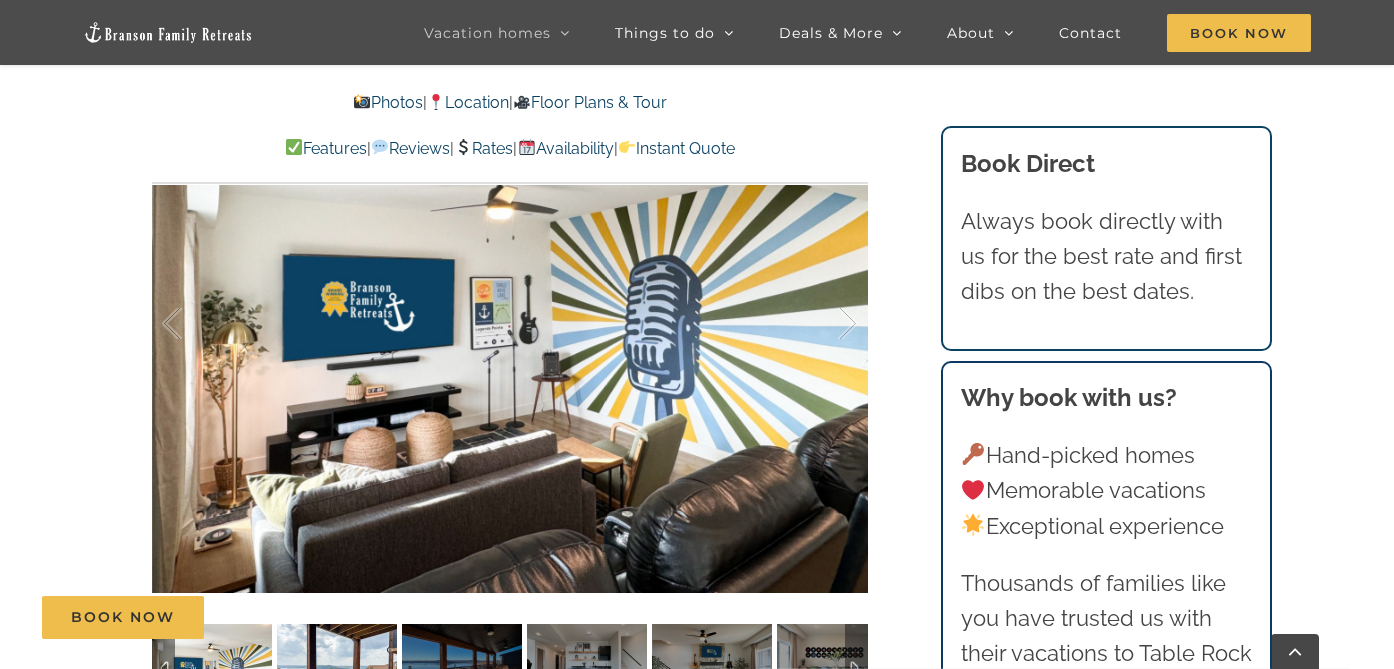 click at bounding box center [337, 669] 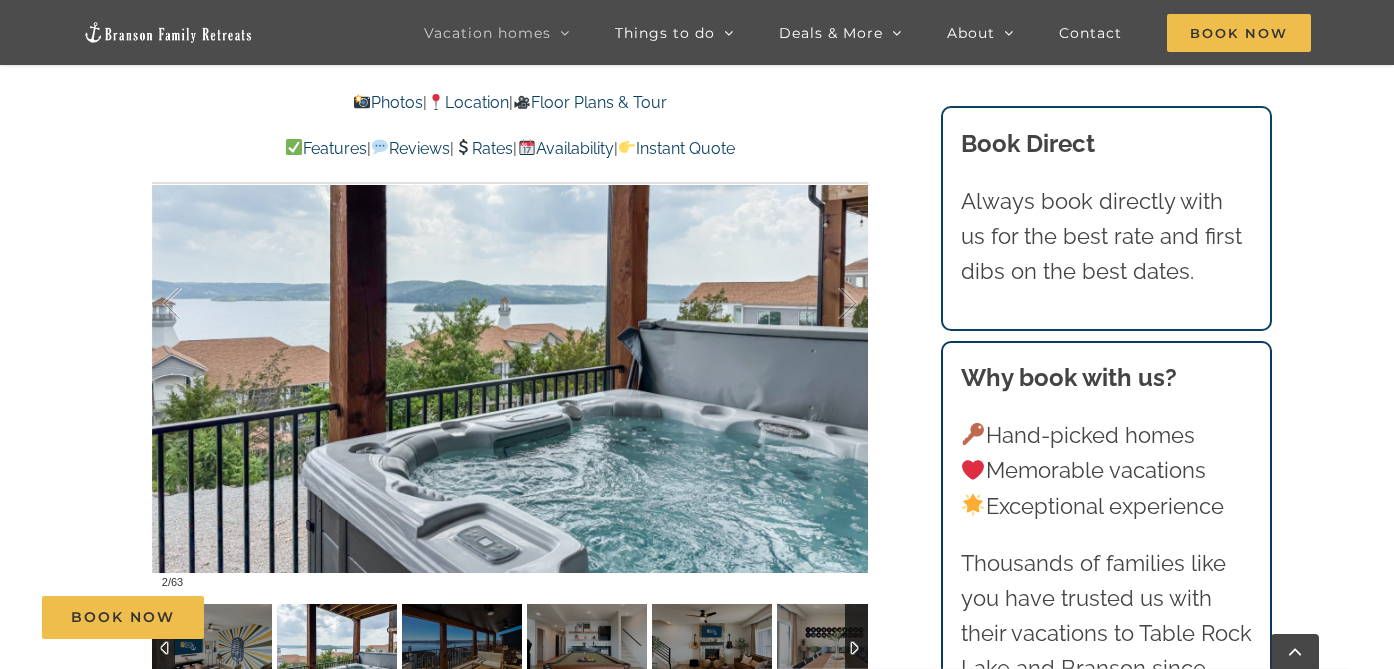 scroll, scrollTop: 1295, scrollLeft: 0, axis: vertical 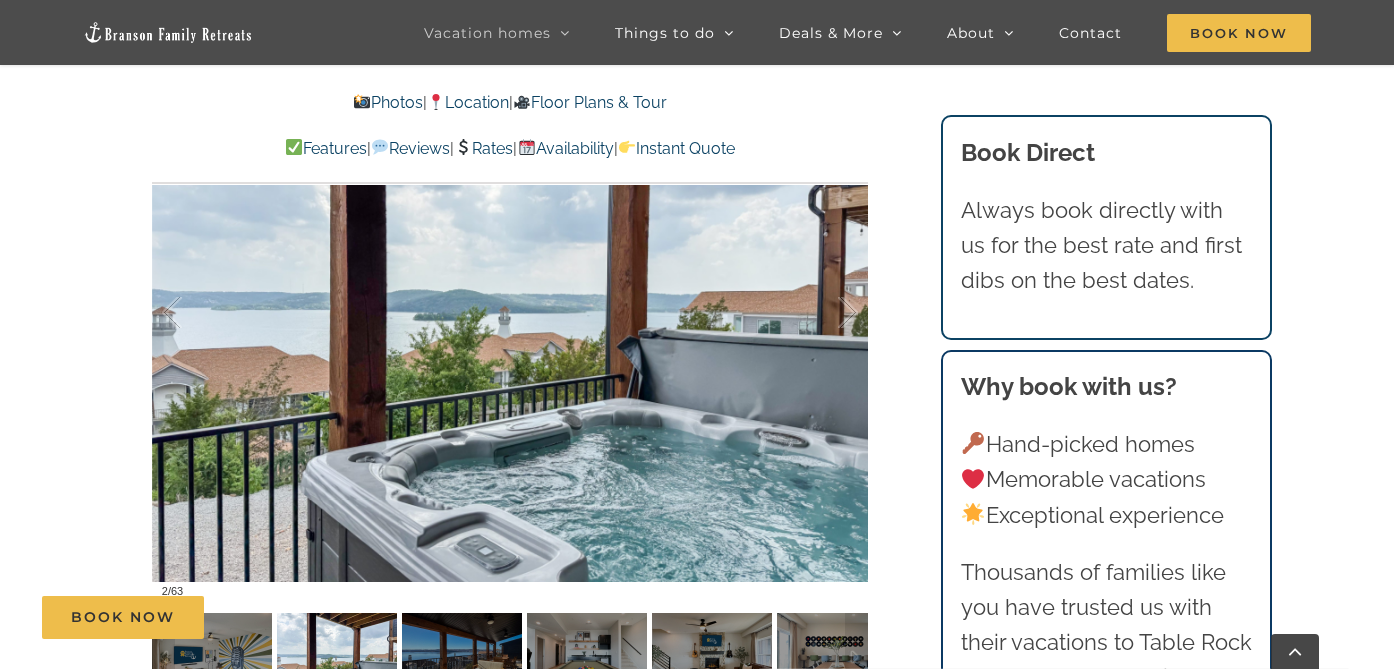 click on "Book Now" at bounding box center [712, 617] 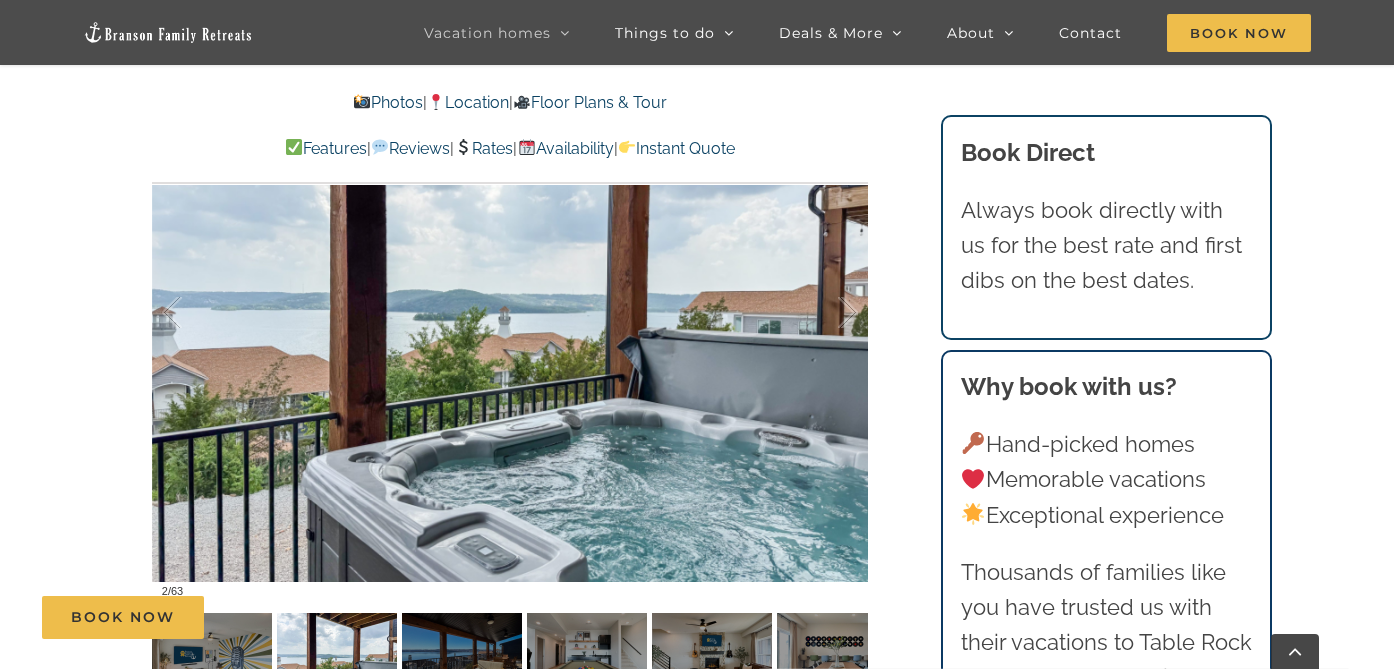 click on "Book Now" at bounding box center (712, 617) 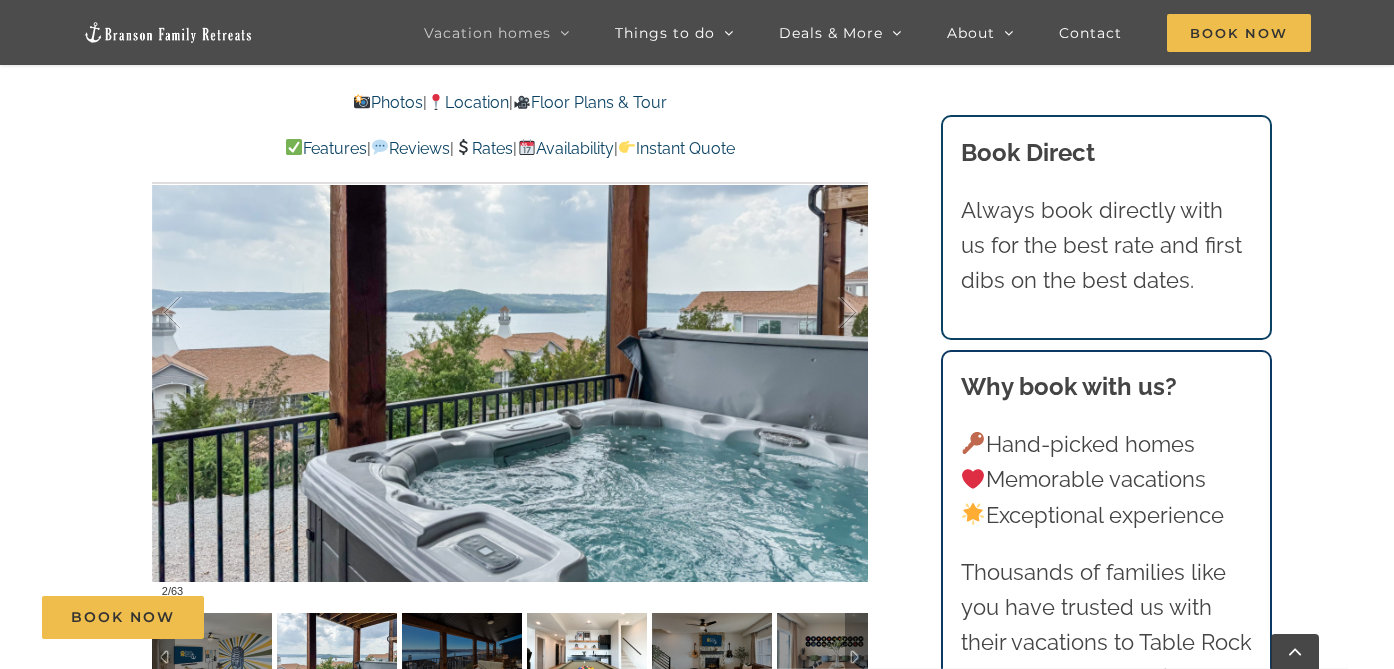 click at bounding box center [587, 658] 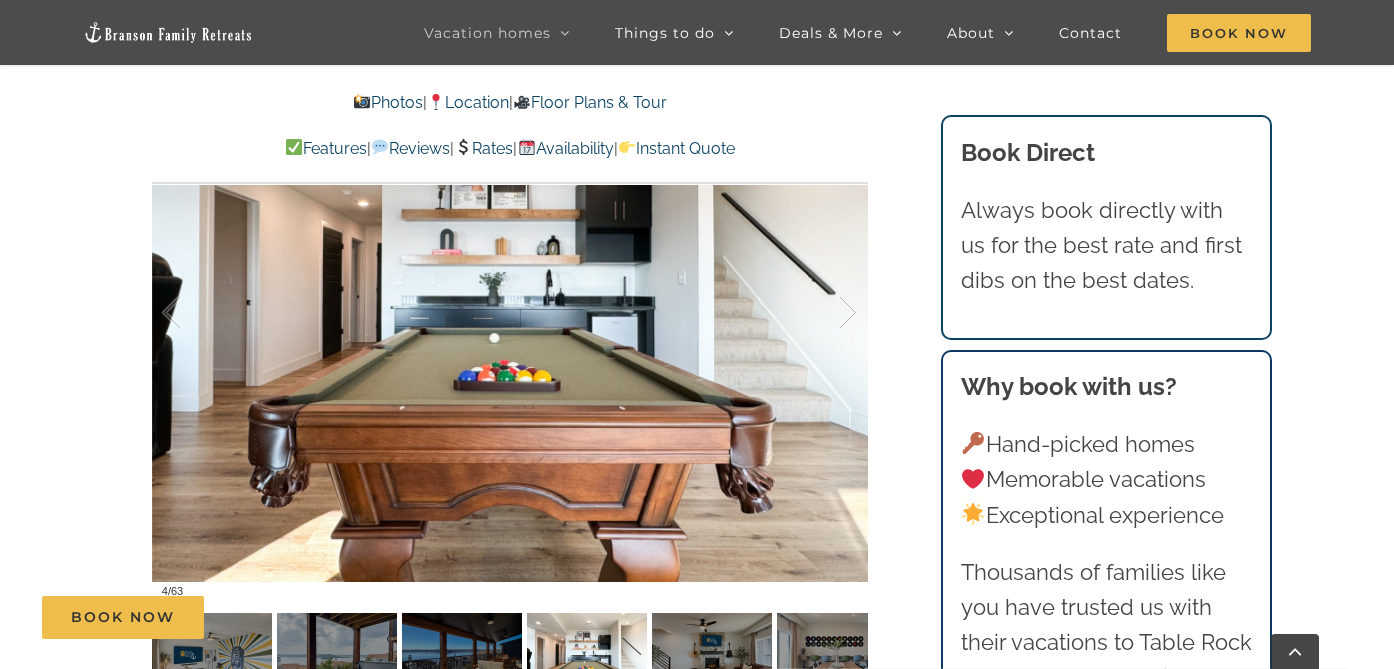 click on "Book Now" at bounding box center (712, 617) 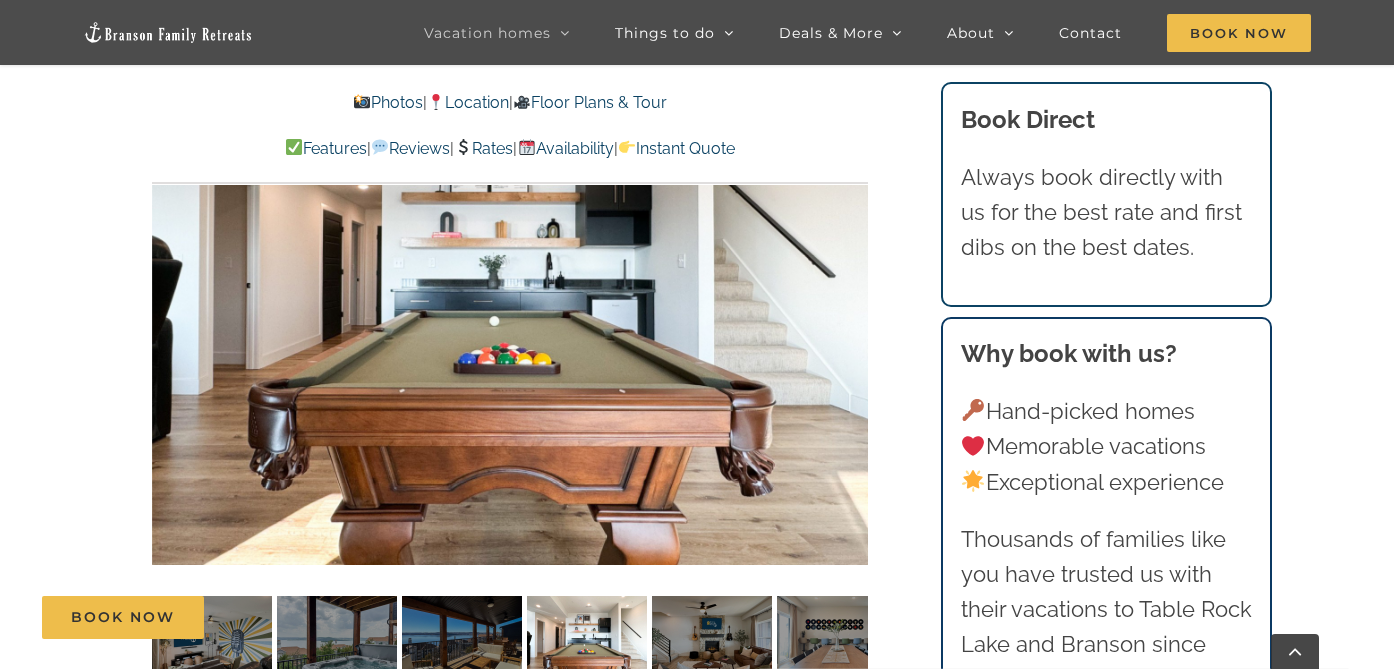 scroll, scrollTop: 1336, scrollLeft: 0, axis: vertical 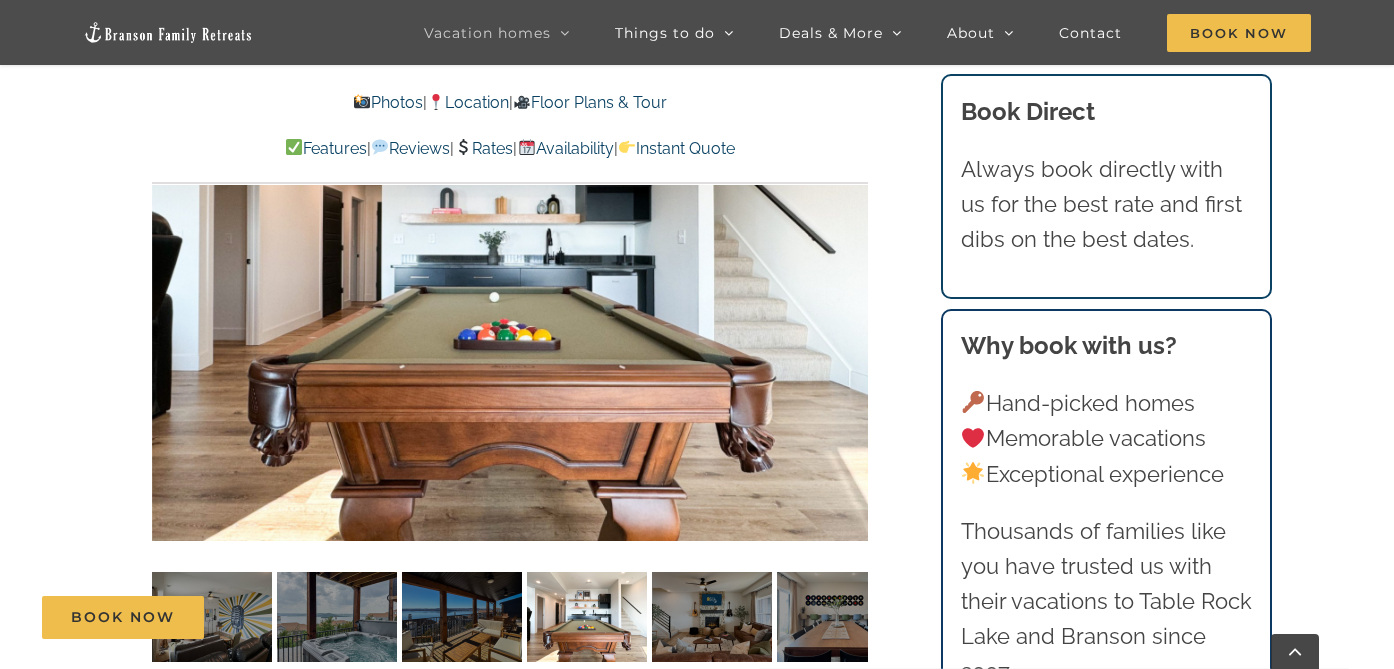 click on "Book Now" at bounding box center (712, 617) 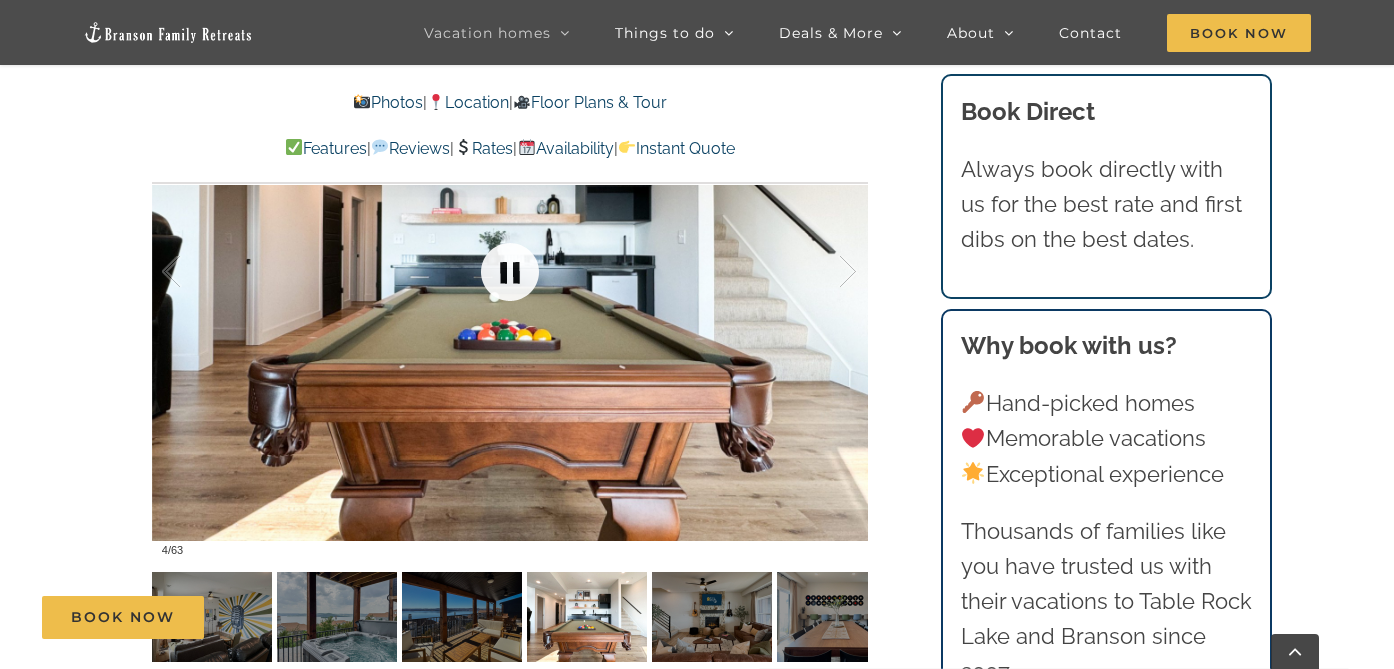 click at bounding box center [510, 272] 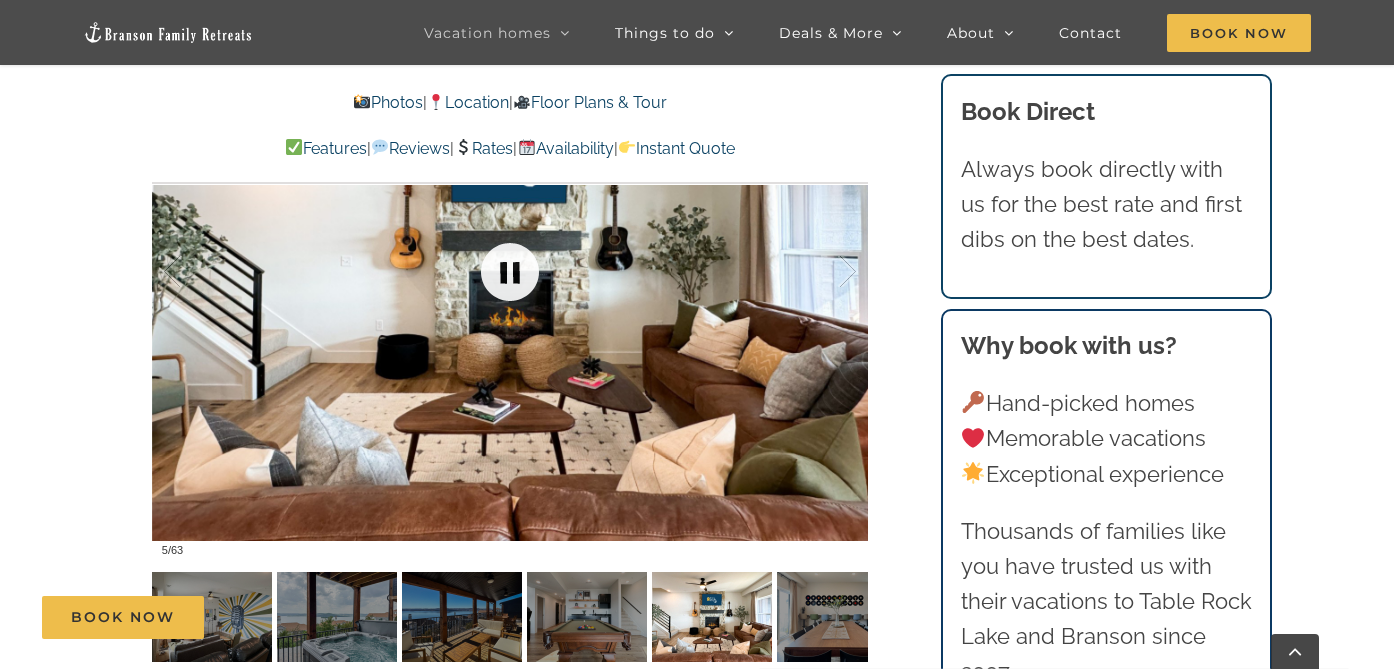 click at bounding box center [510, 272] 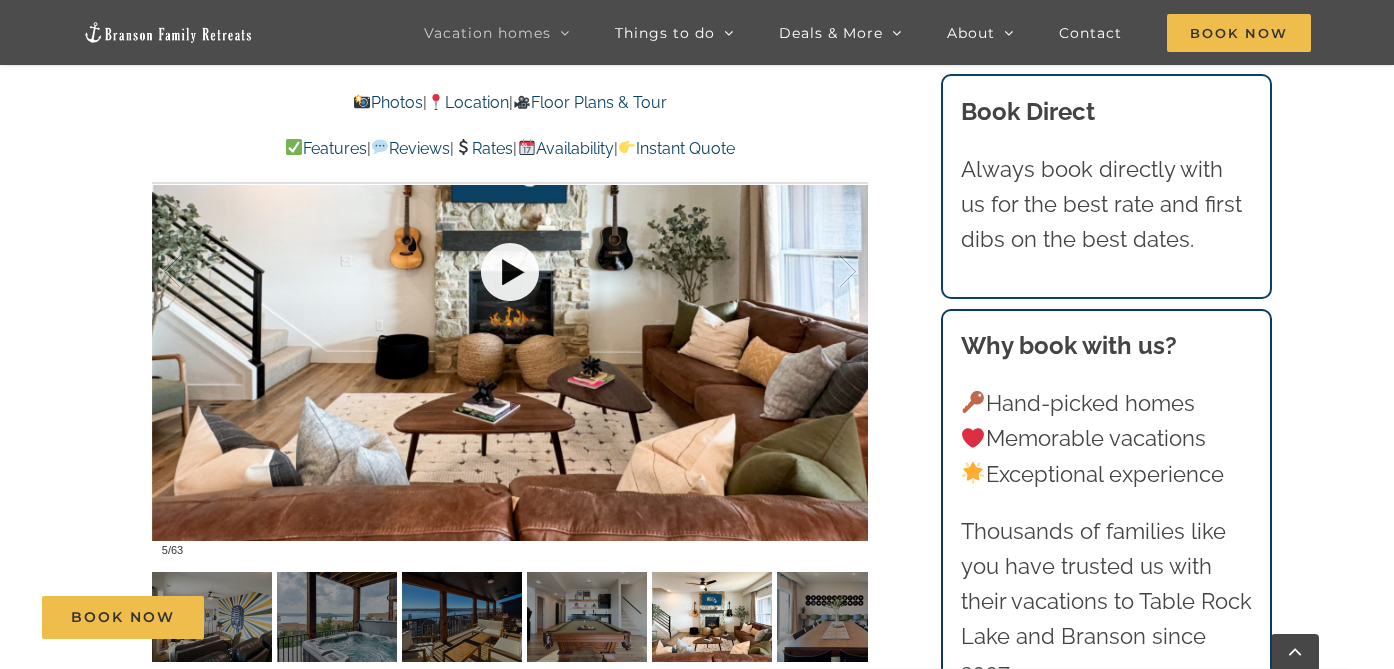 click at bounding box center (510, 272) 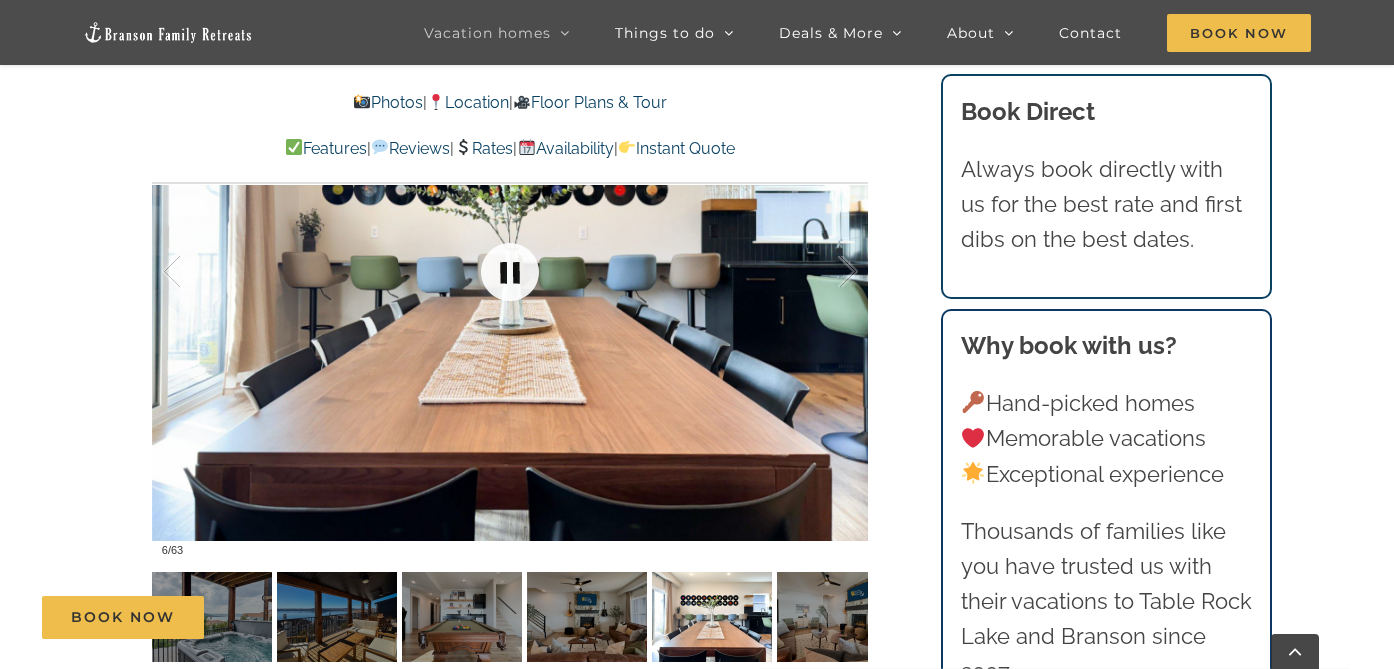 click at bounding box center (510, 272) 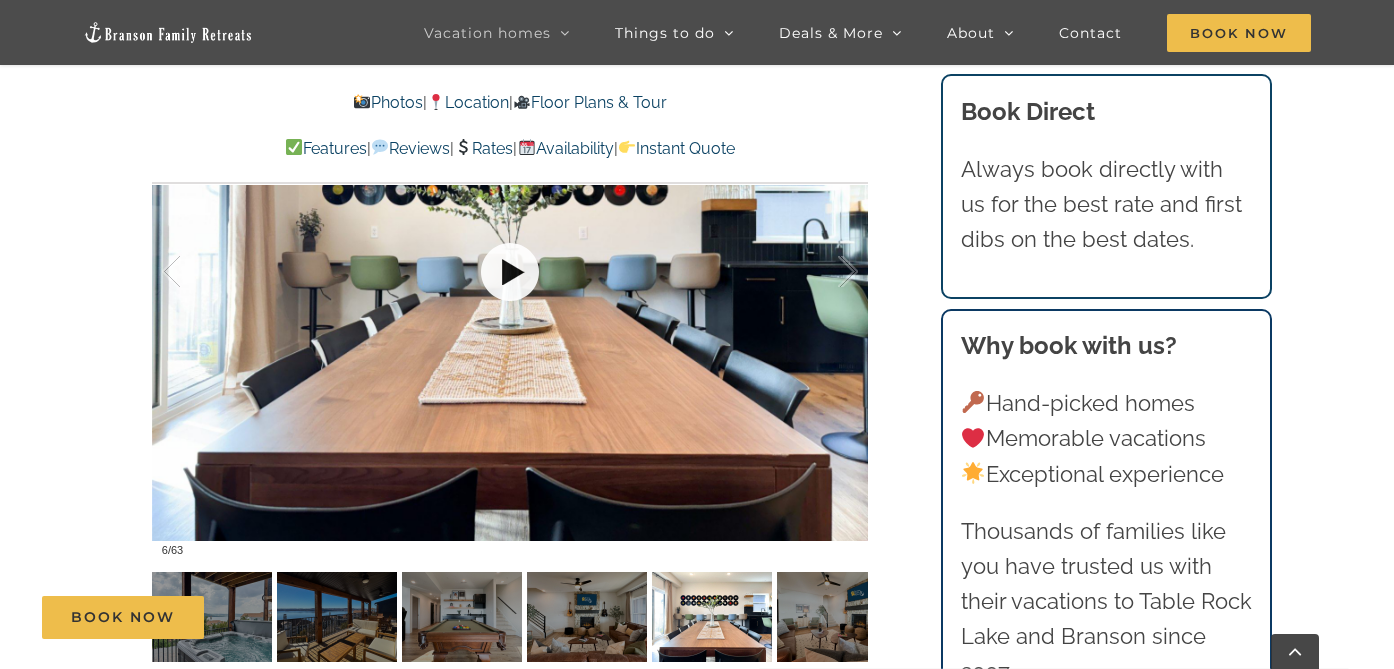click at bounding box center (510, 272) 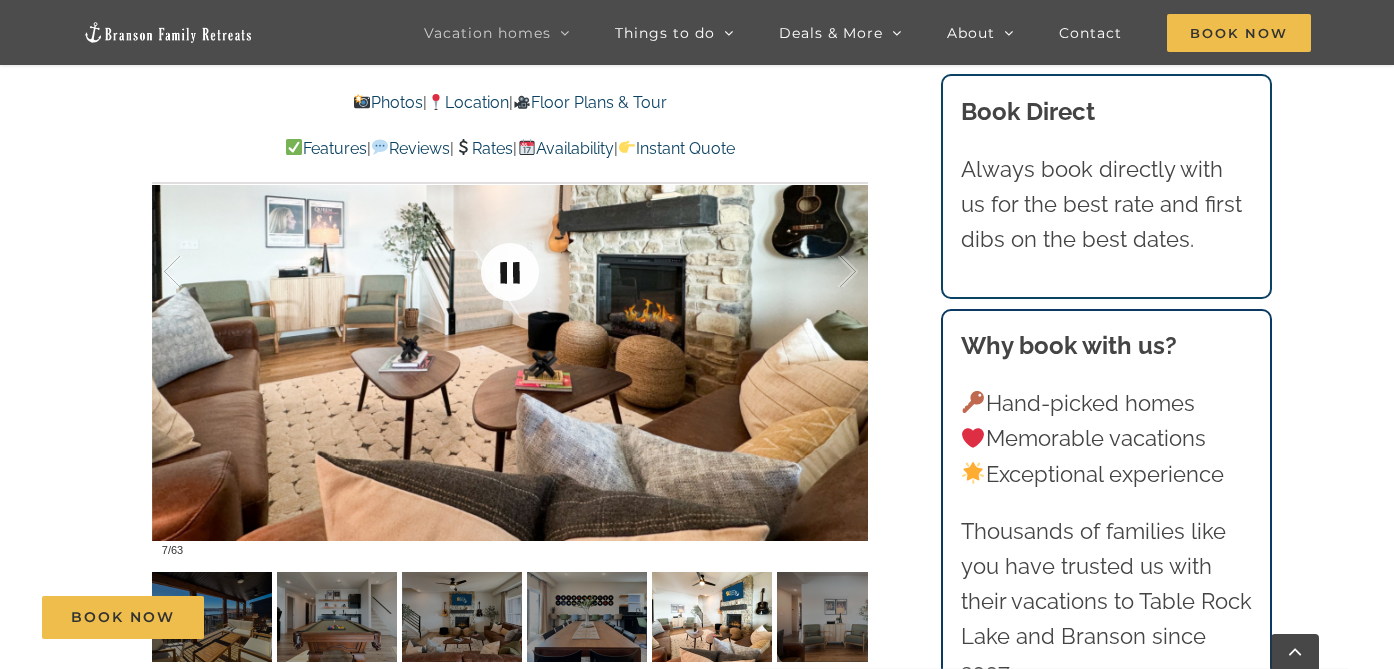 click at bounding box center [510, 272] 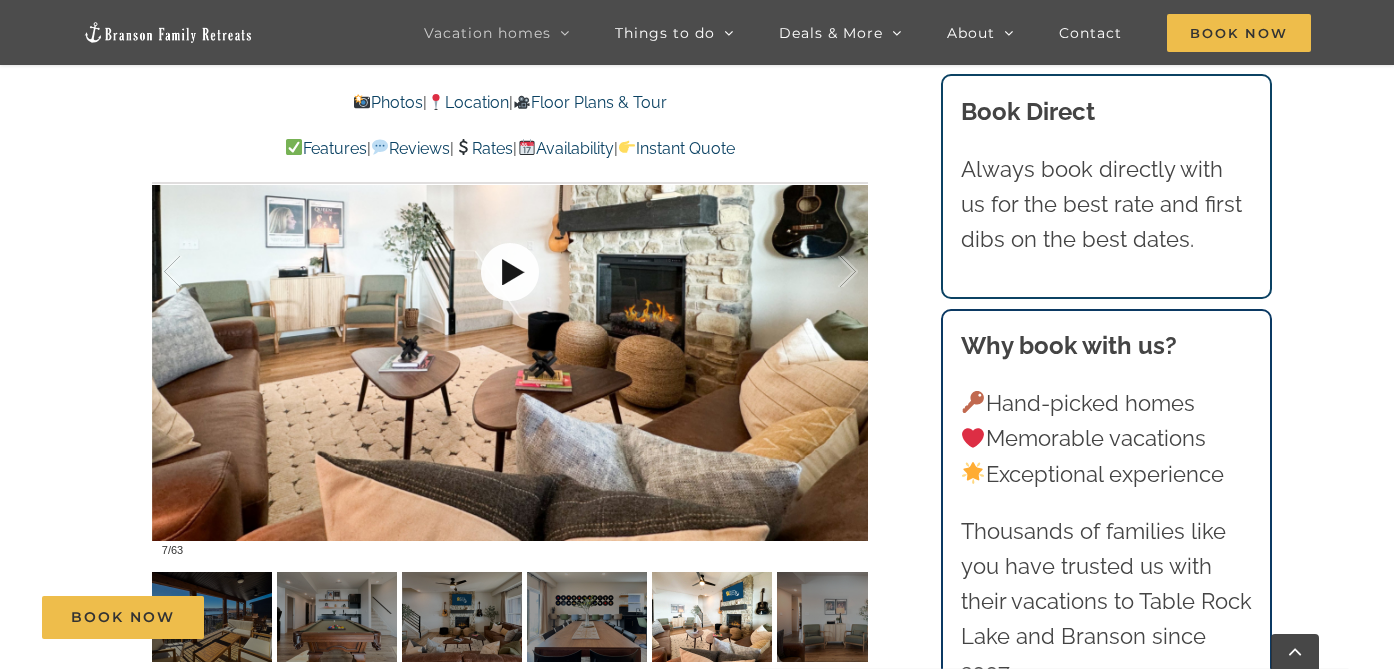 click at bounding box center (510, 272) 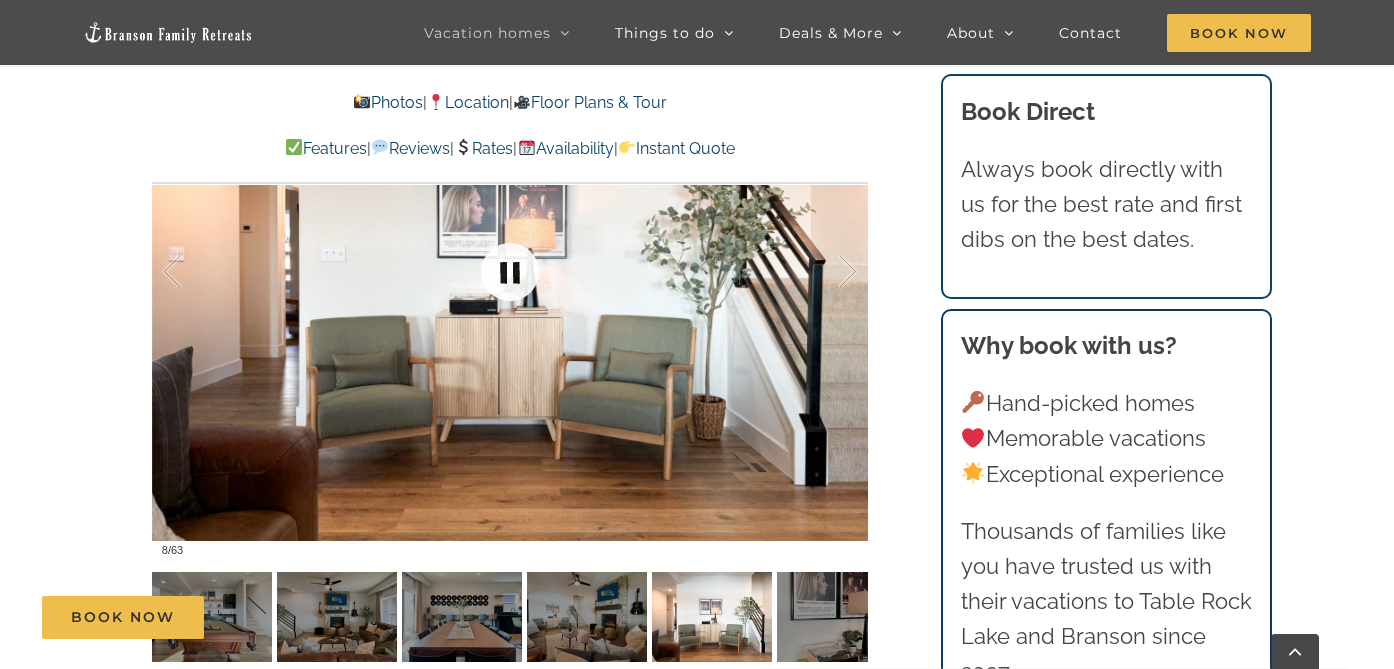 click at bounding box center (510, 272) 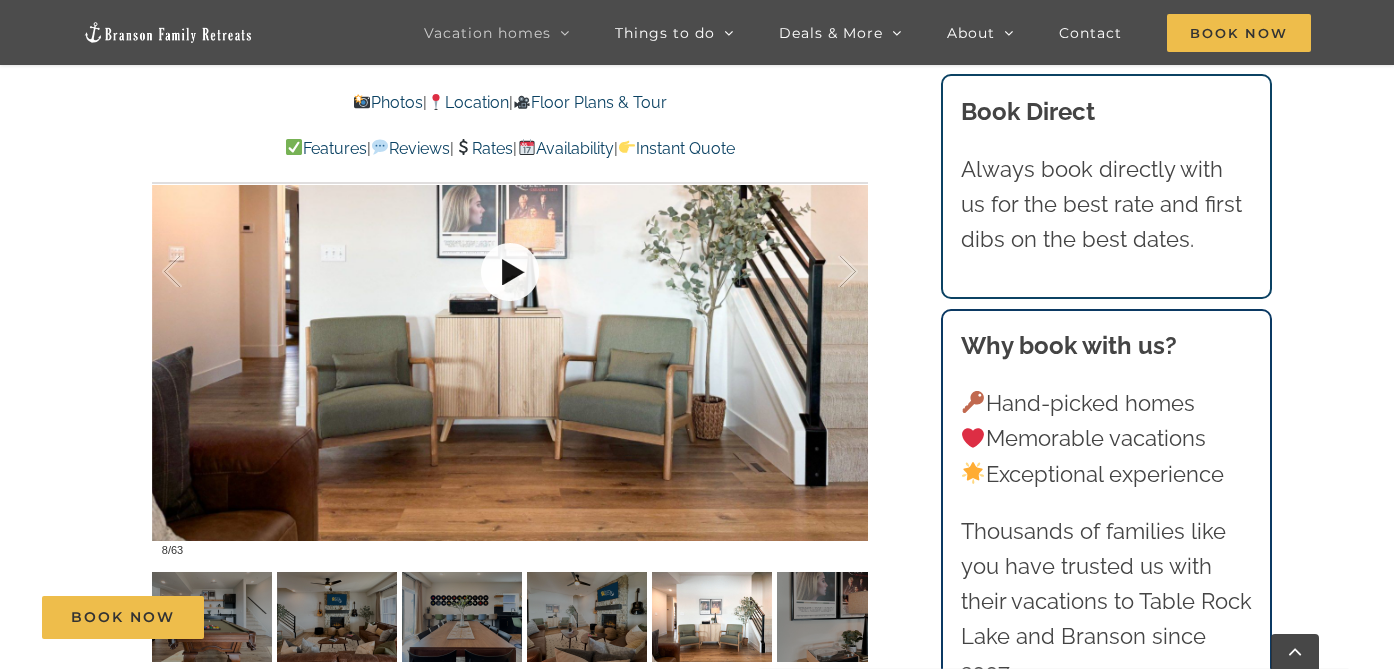 click at bounding box center (510, 272) 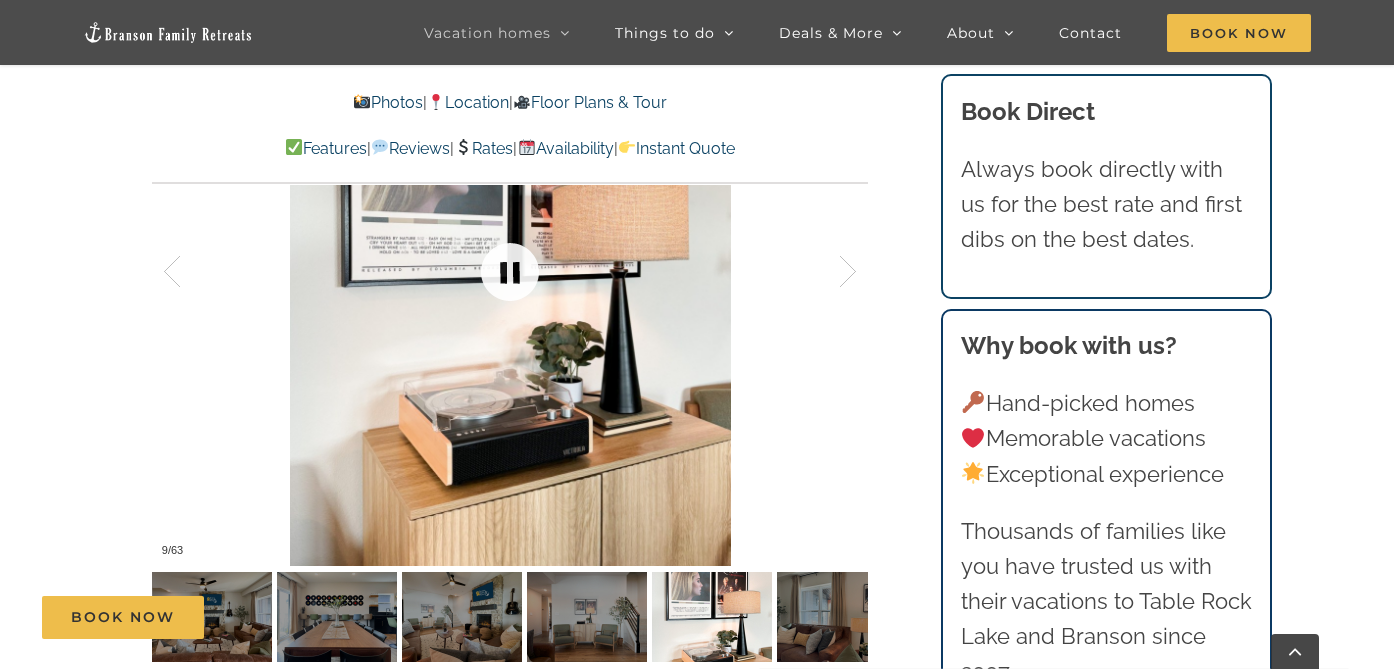 click at bounding box center (510, 272) 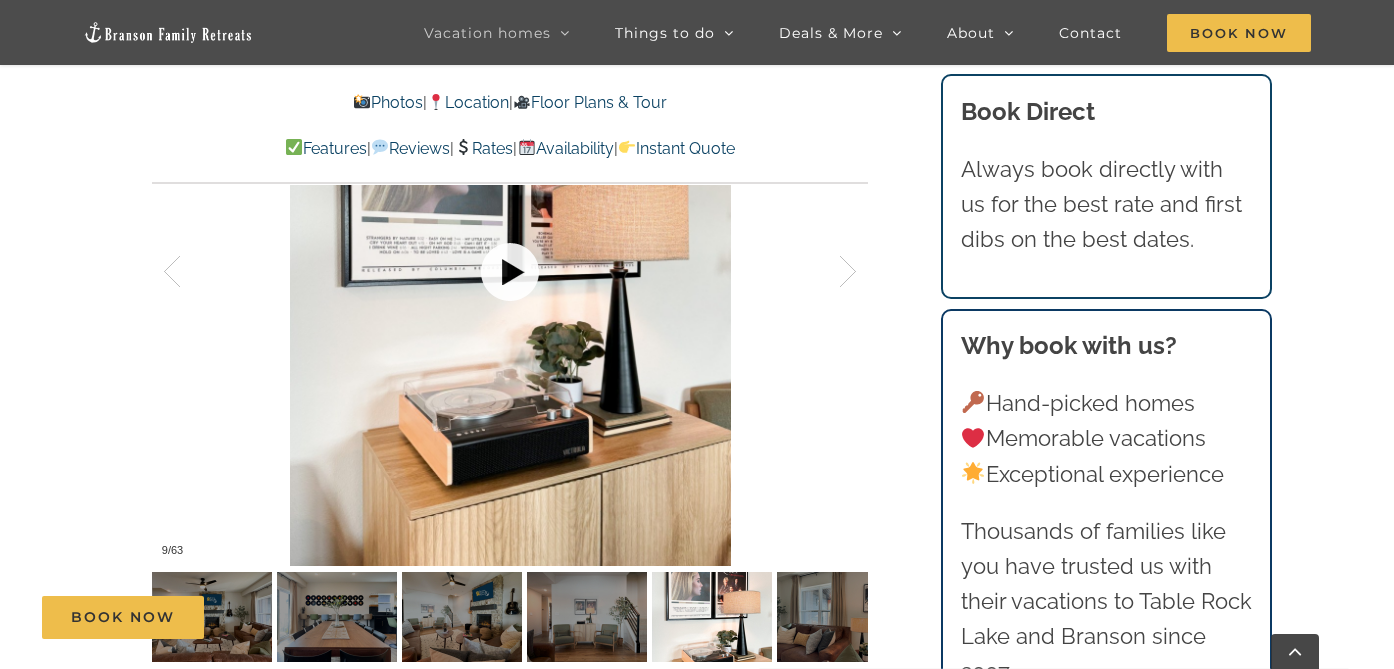 click at bounding box center [510, 272] 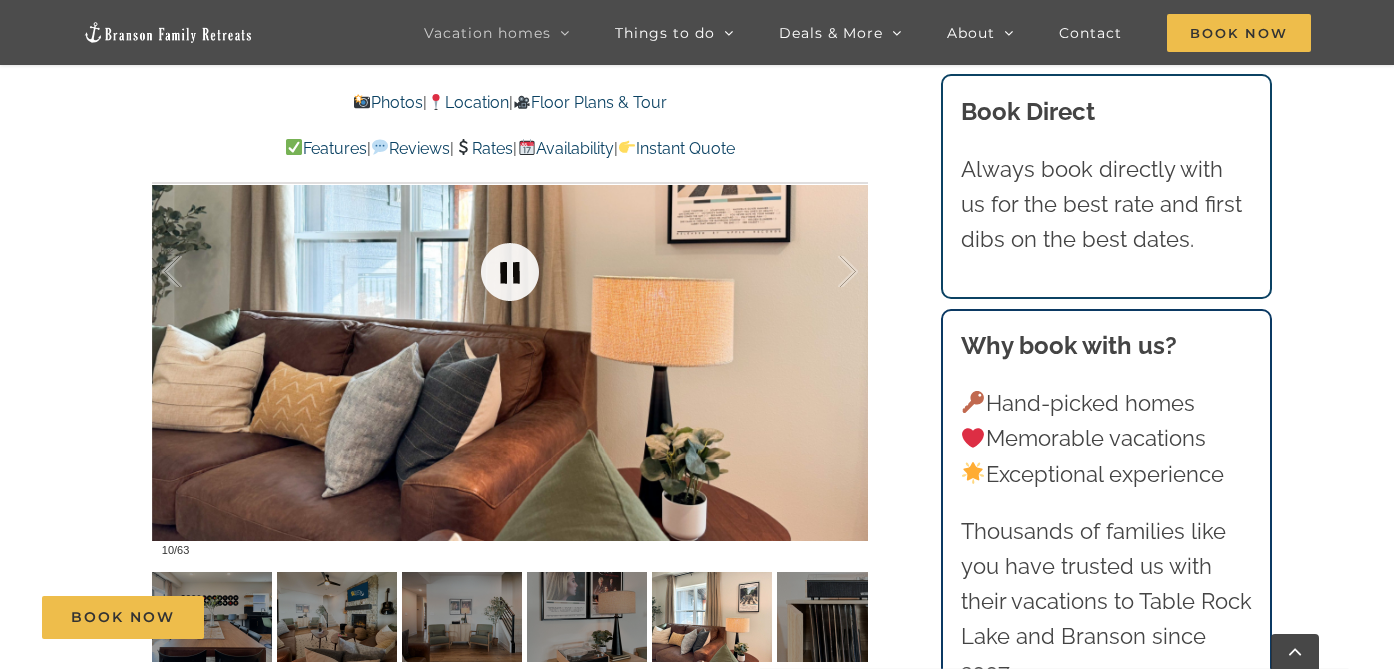 click at bounding box center [510, 272] 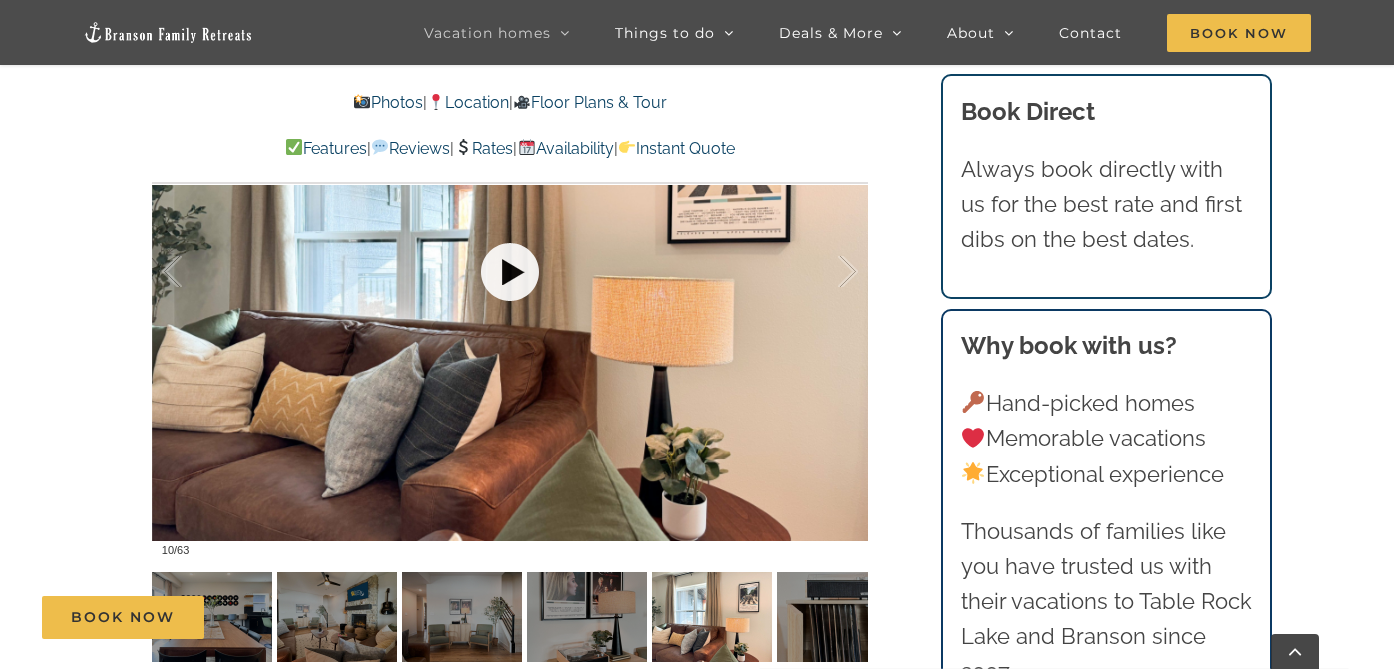 click at bounding box center (510, 272) 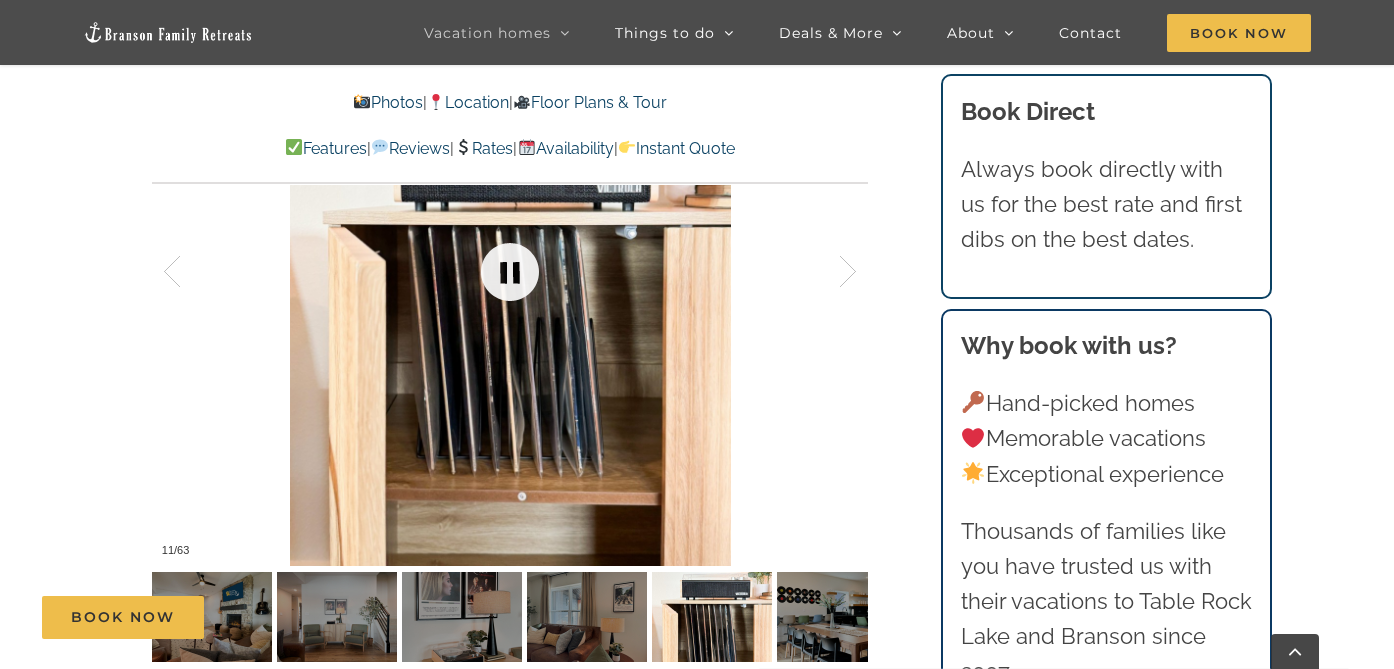 click at bounding box center (510, 272) 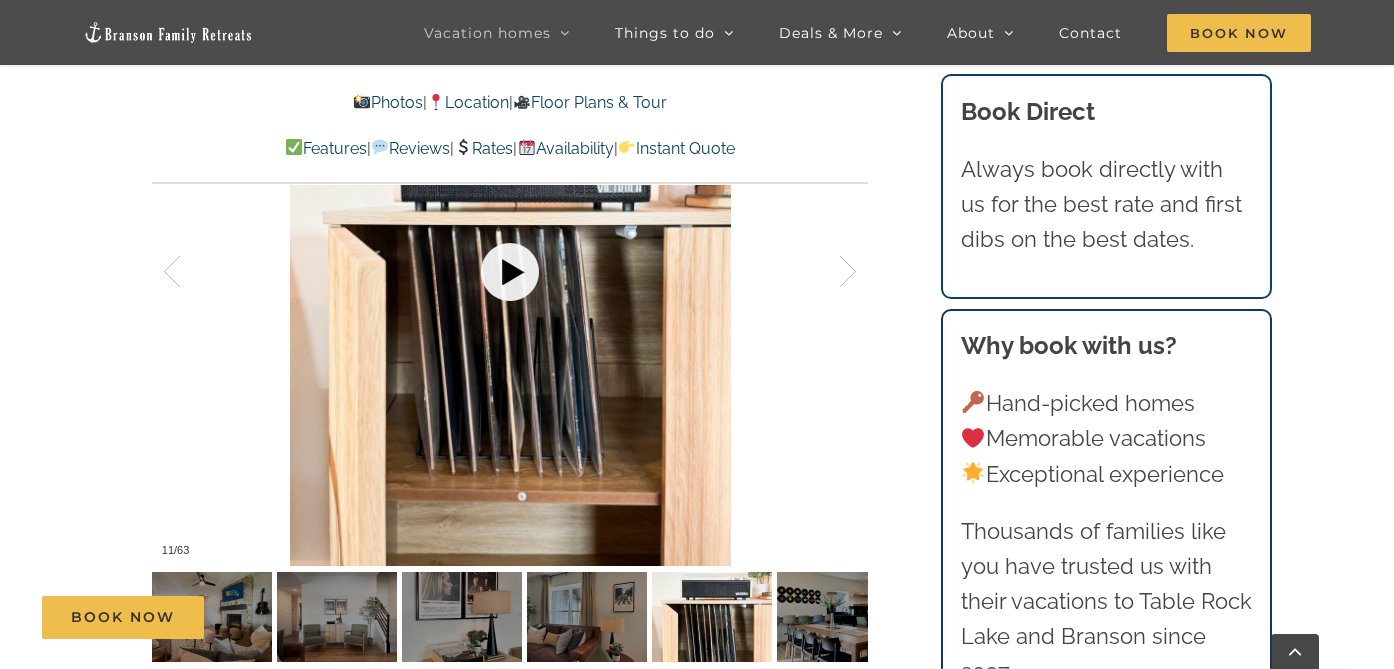 click at bounding box center (510, 272) 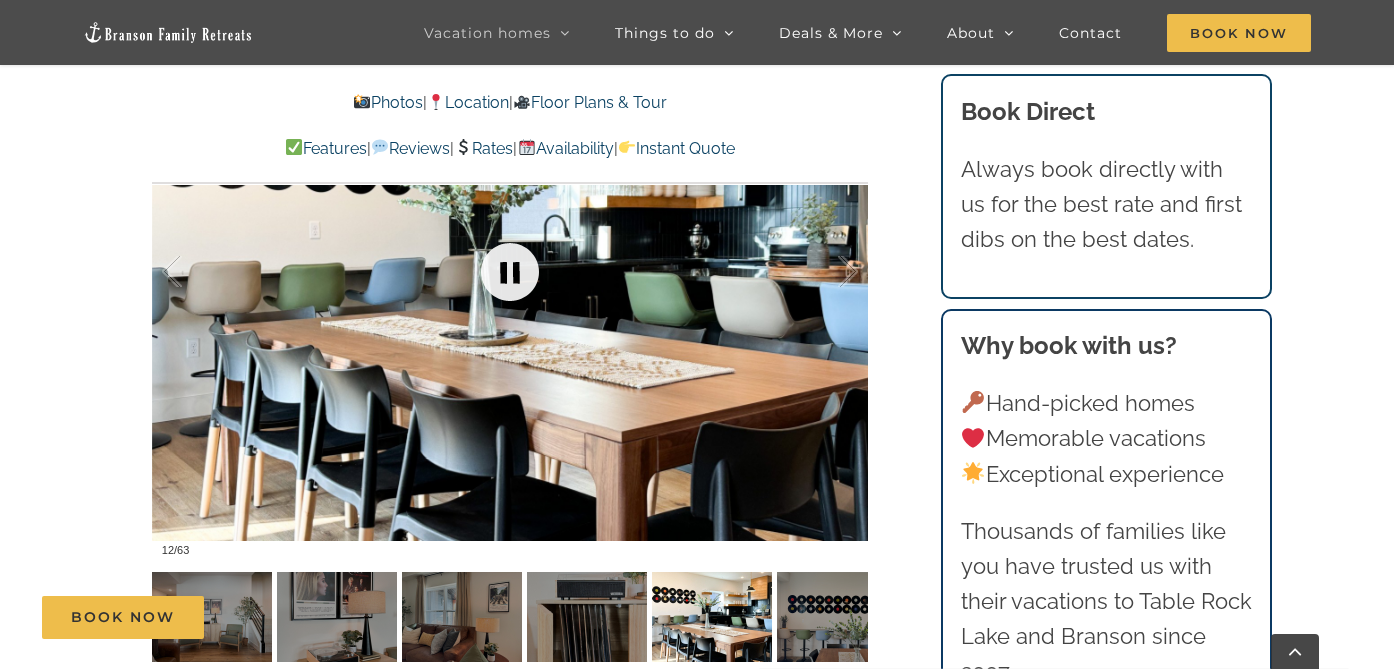 click at bounding box center (510, 272) 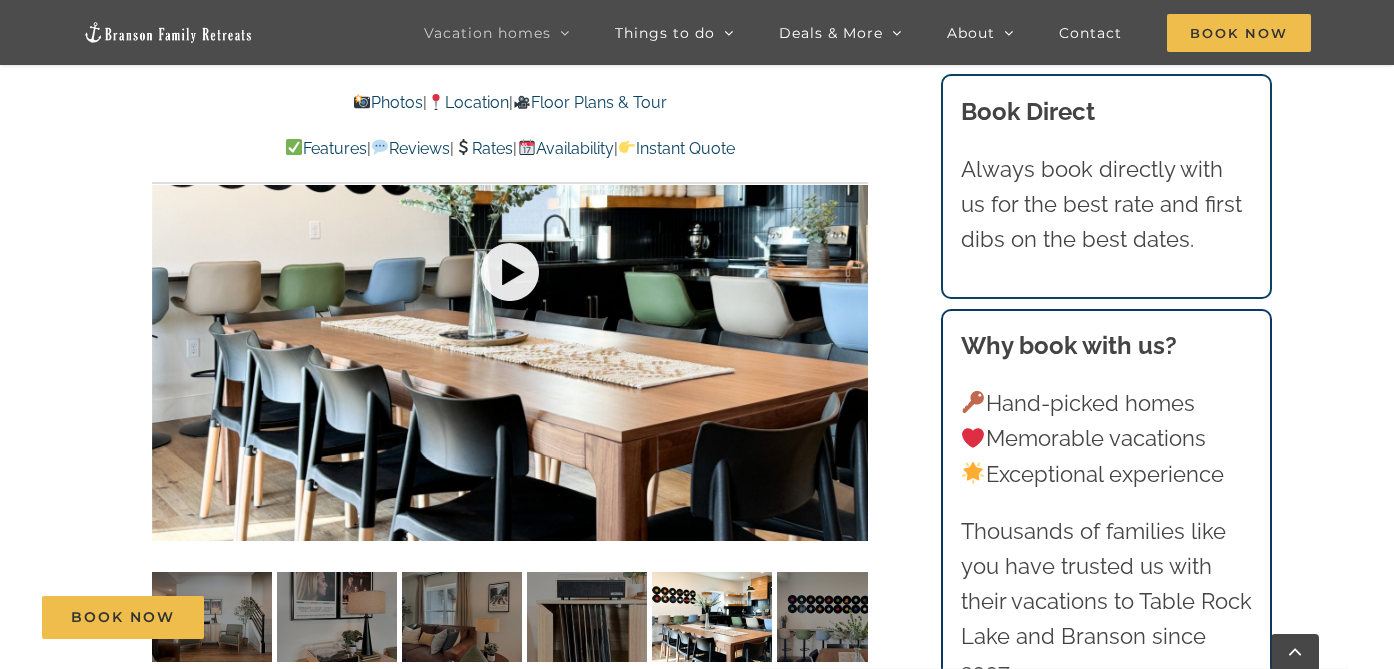 click at bounding box center [510, 272] 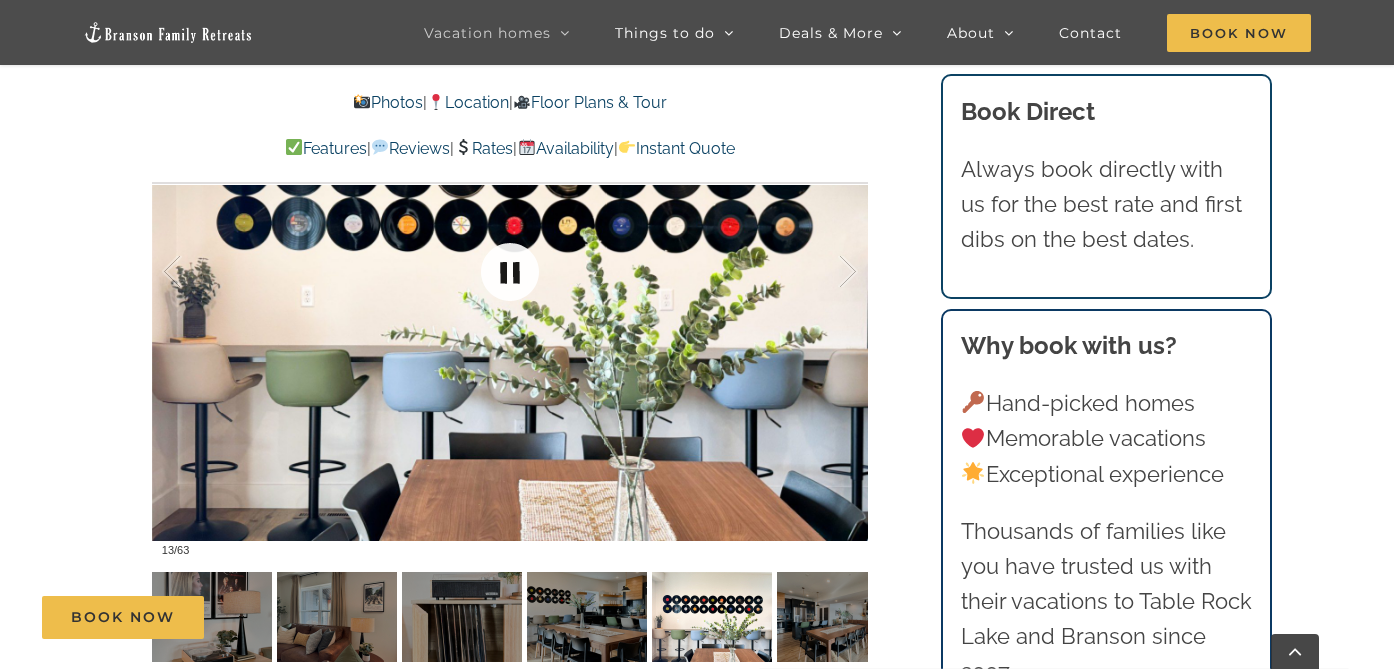 click at bounding box center [510, 272] 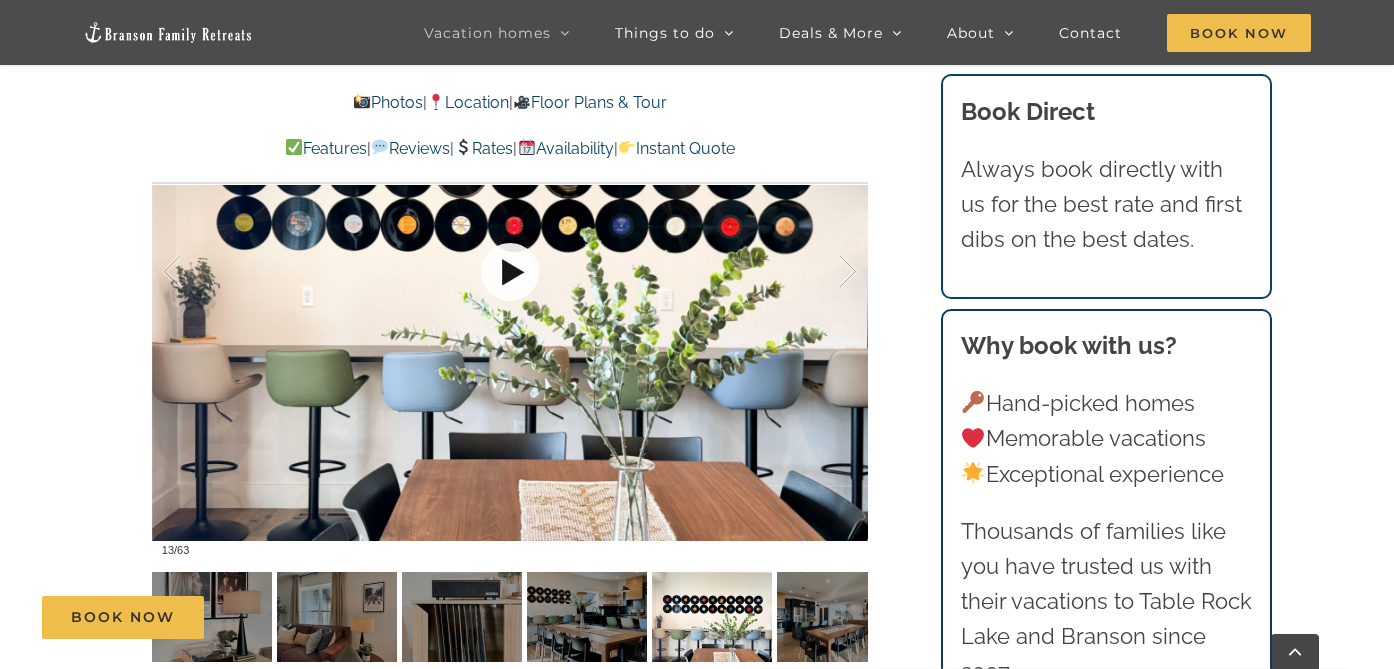 click at bounding box center [510, 272] 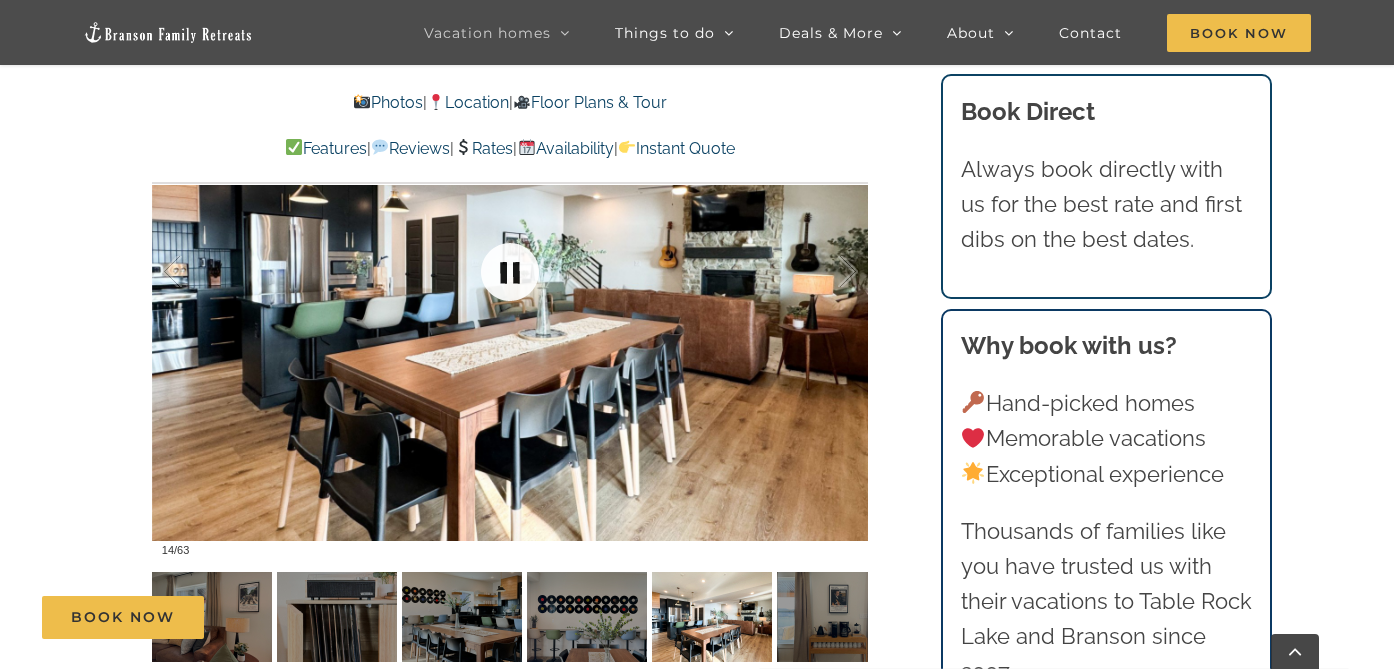 click at bounding box center (510, 272) 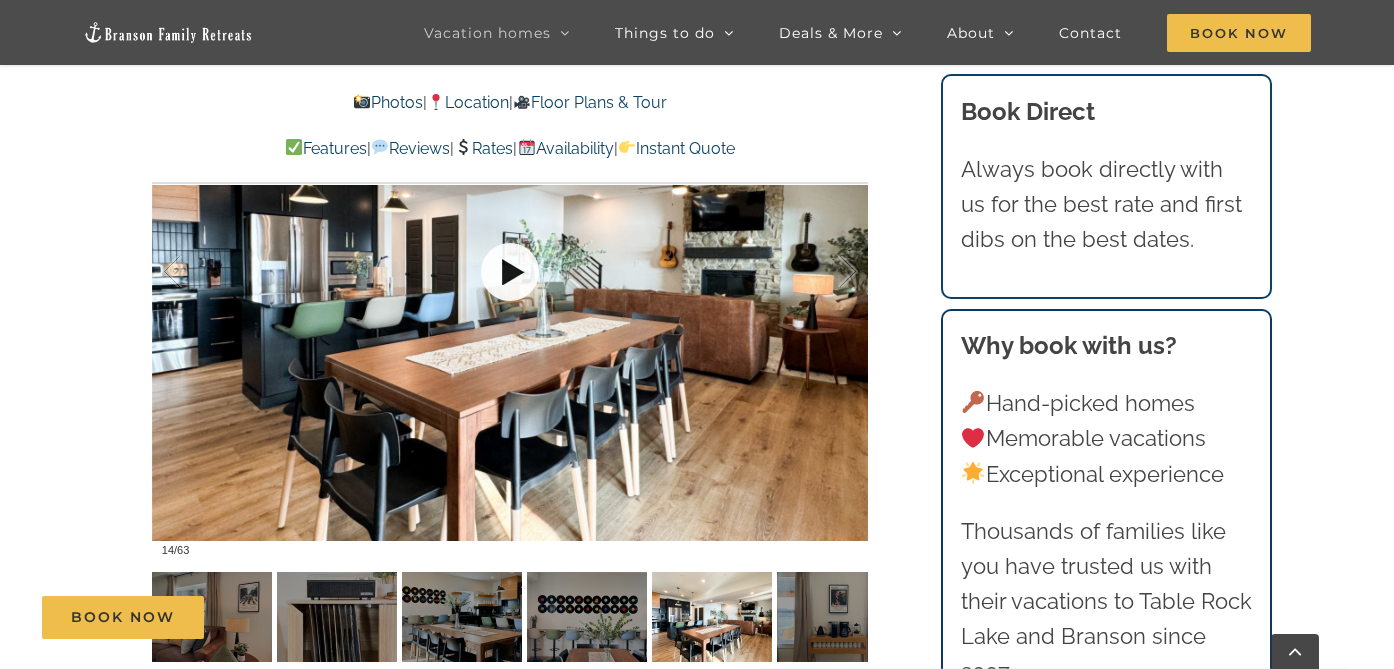 click at bounding box center [510, 272] 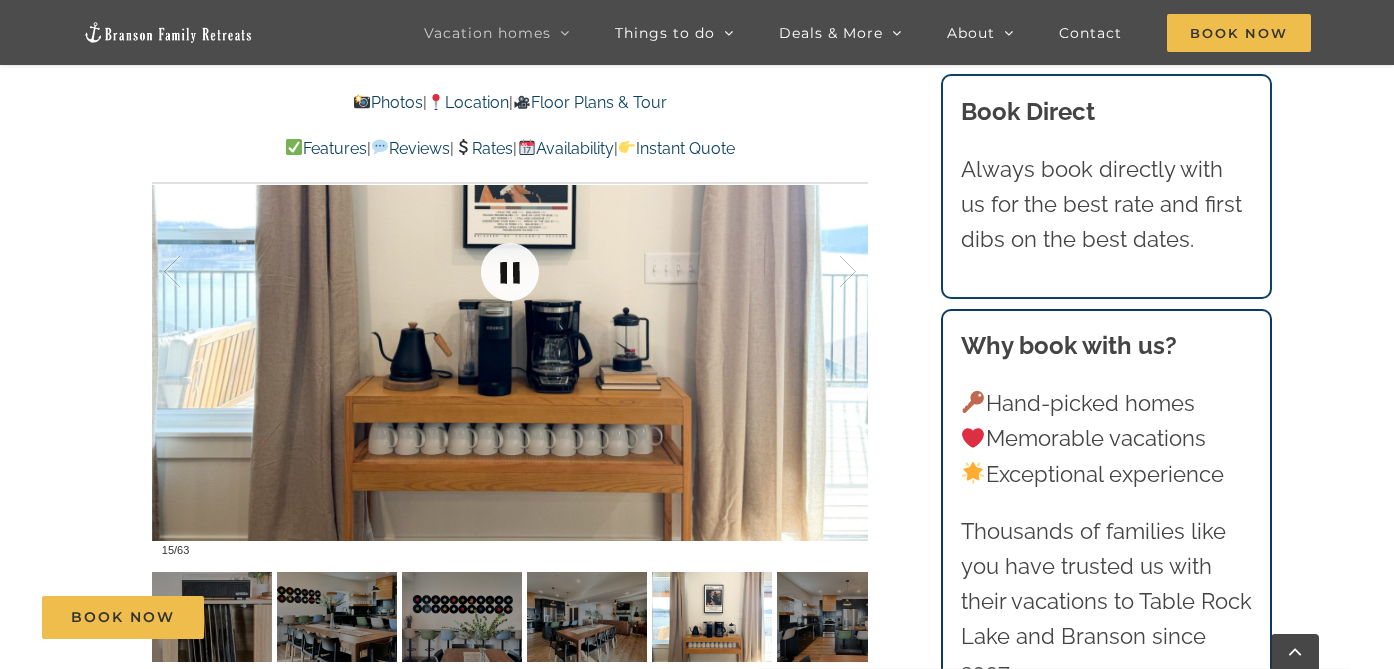 click at bounding box center [510, 272] 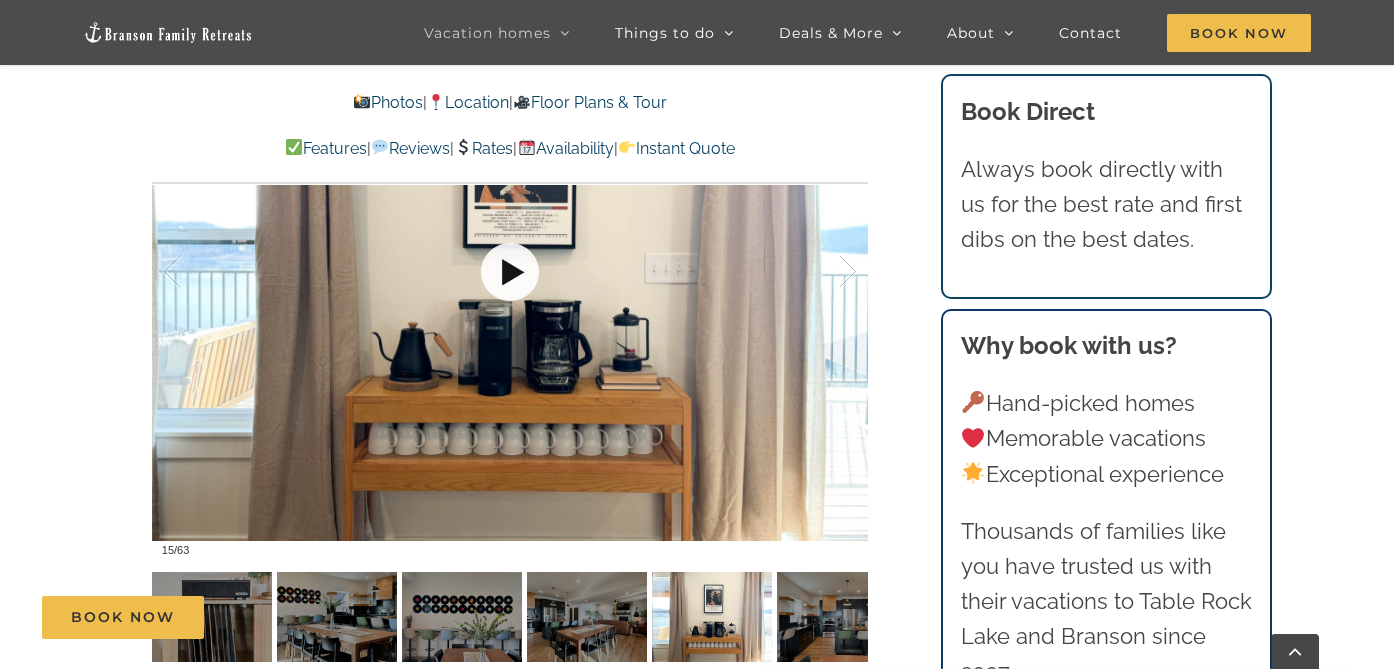 click at bounding box center (510, 272) 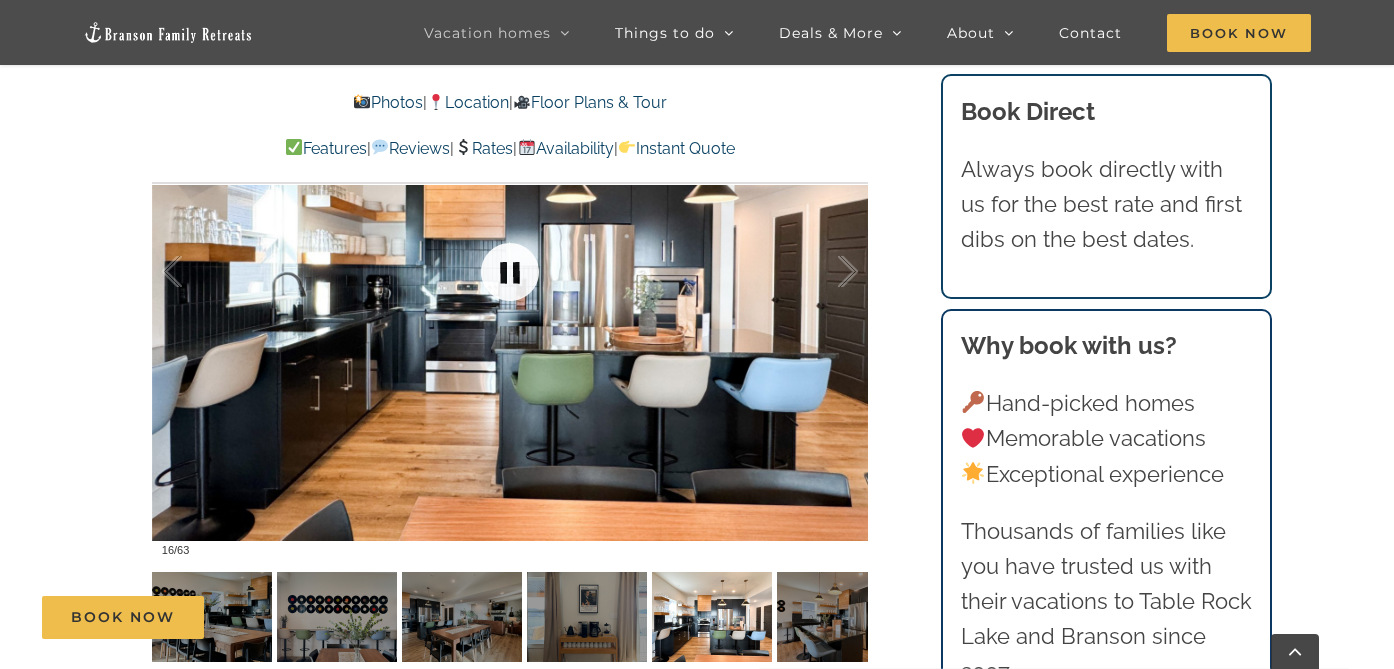 click at bounding box center (510, 272) 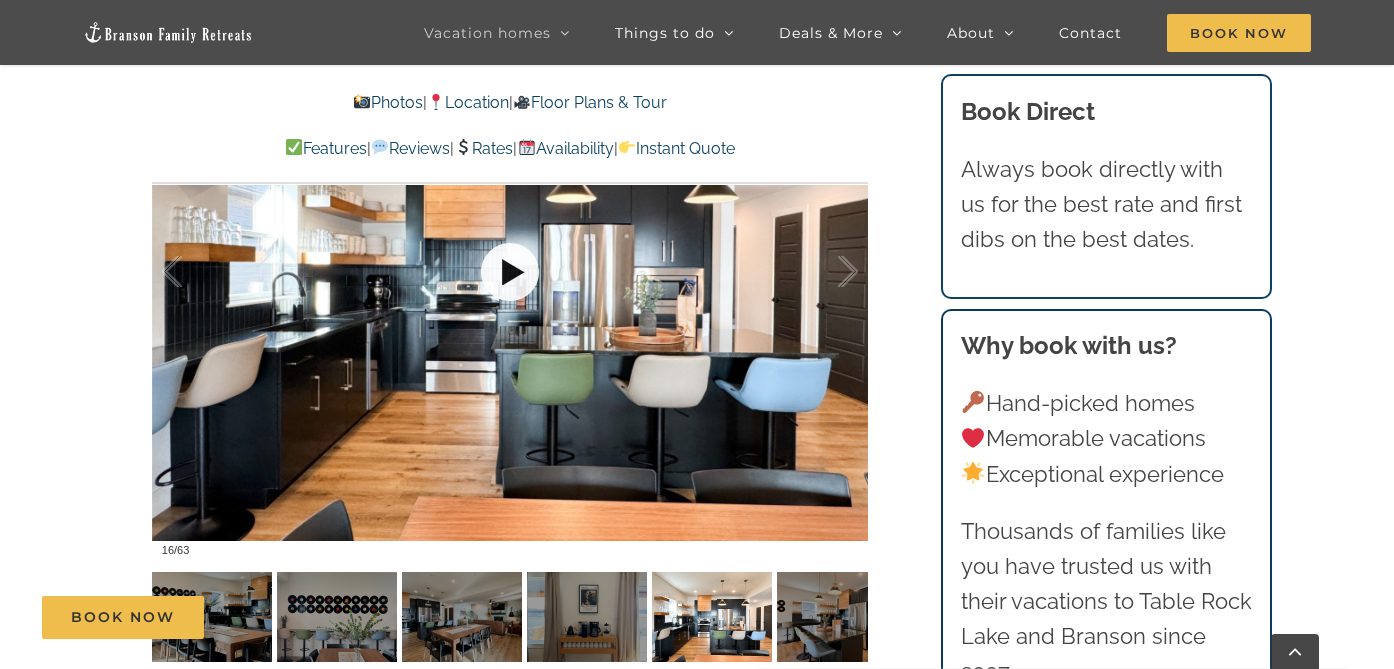 click at bounding box center (510, 272) 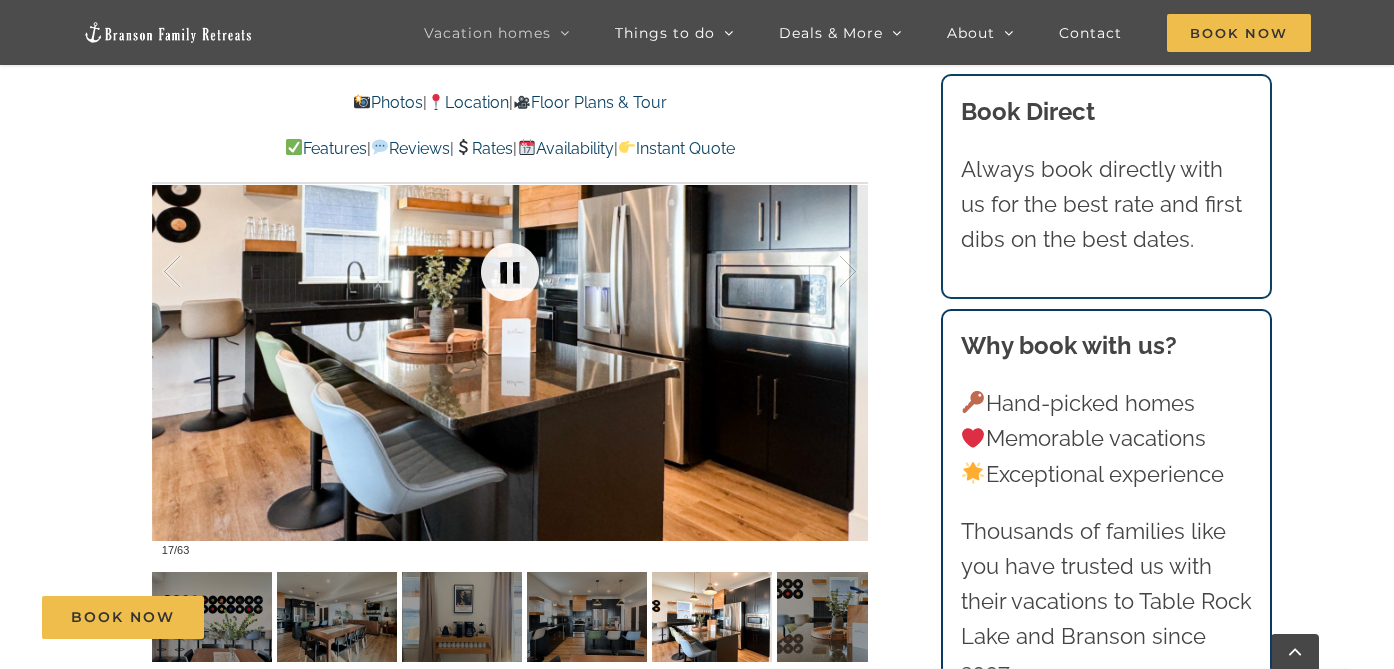 click at bounding box center [510, 272] 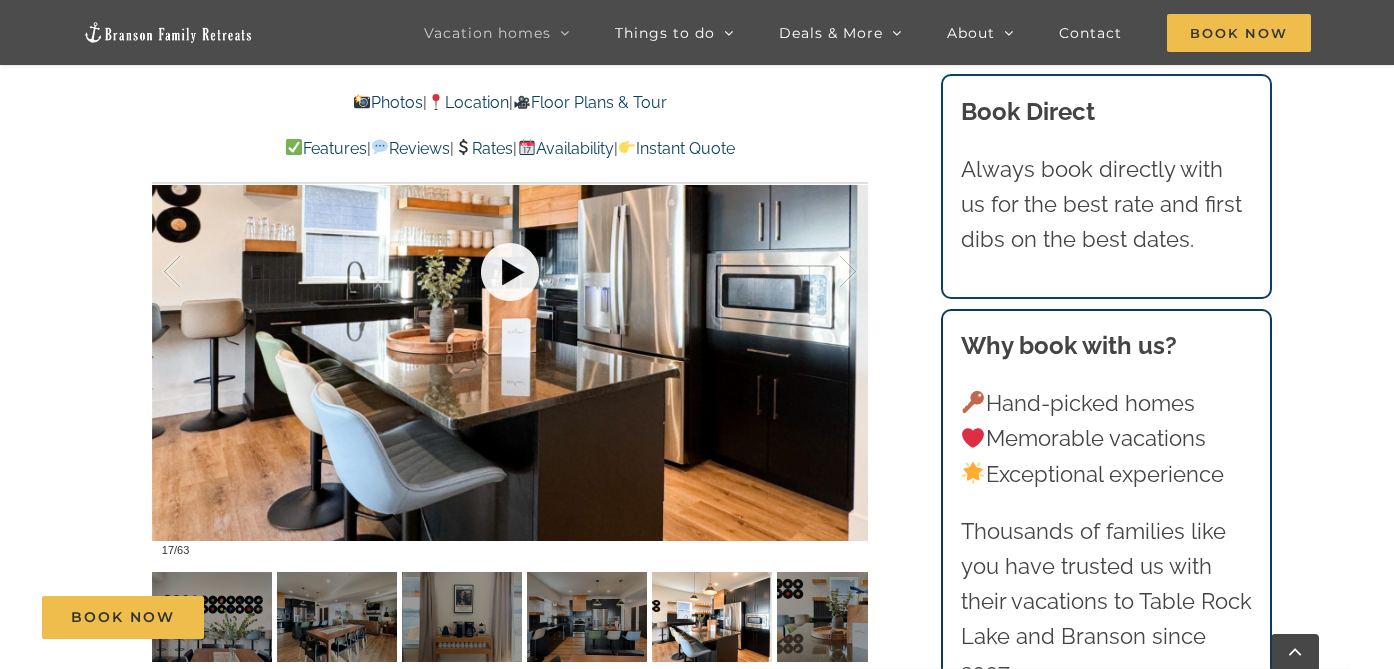 click at bounding box center (510, 272) 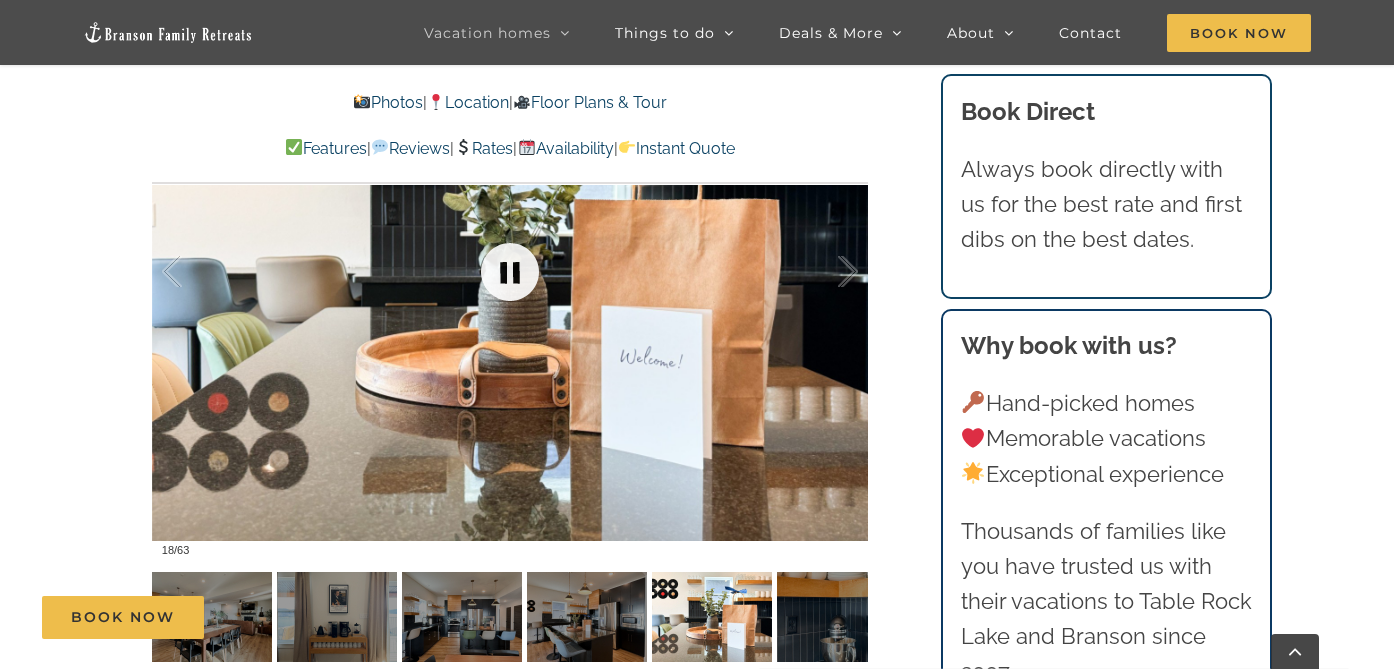 click at bounding box center [510, 272] 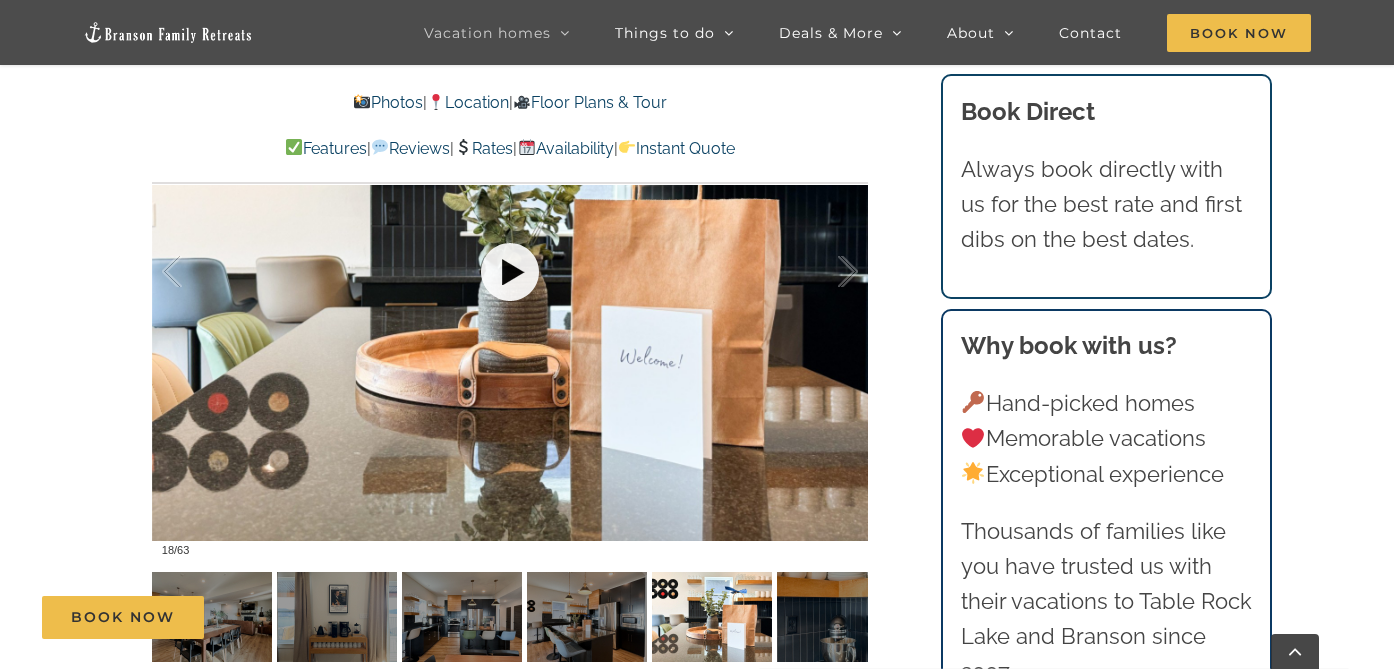 click at bounding box center [510, 272] 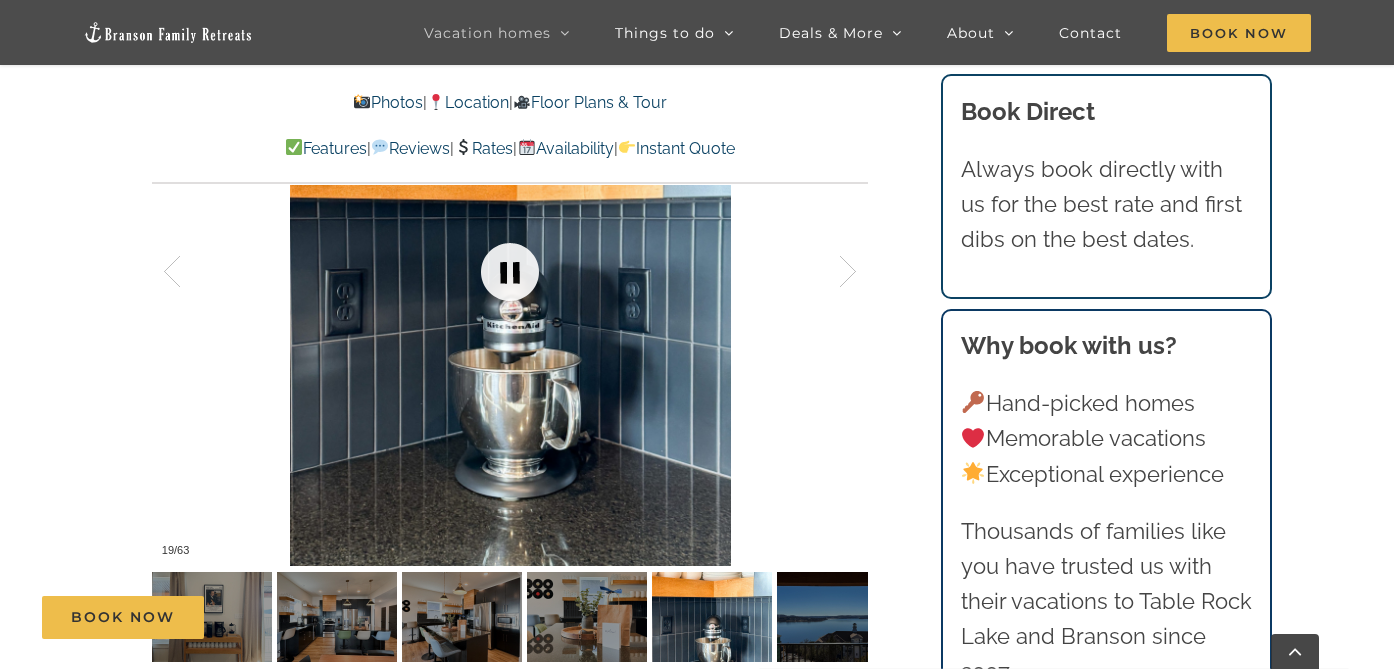 click at bounding box center [510, 272] 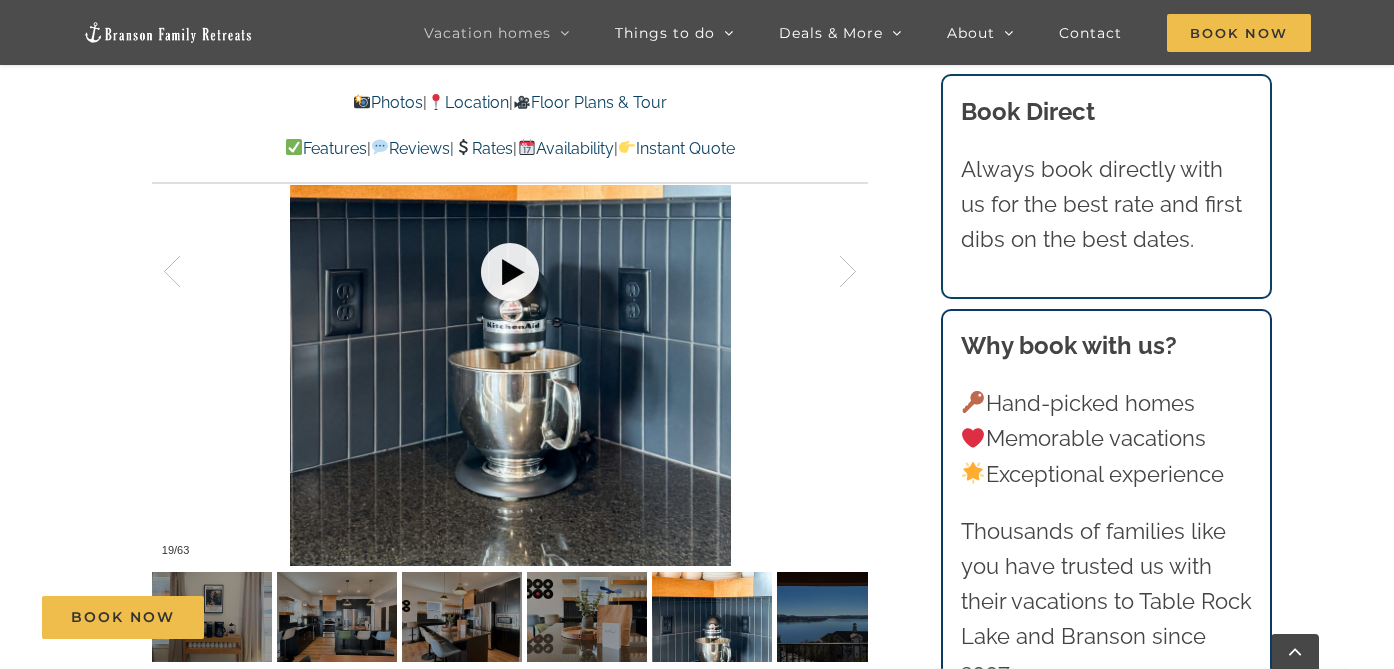 click at bounding box center (510, 272) 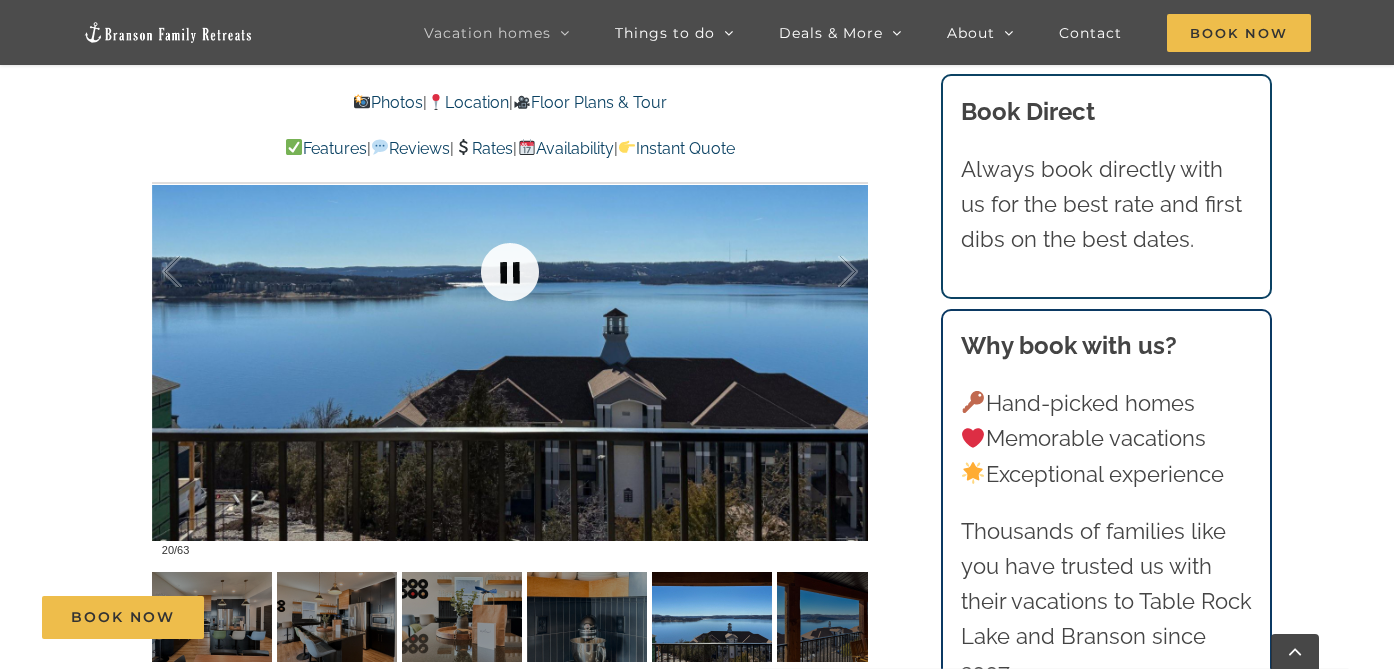 click at bounding box center (510, 272) 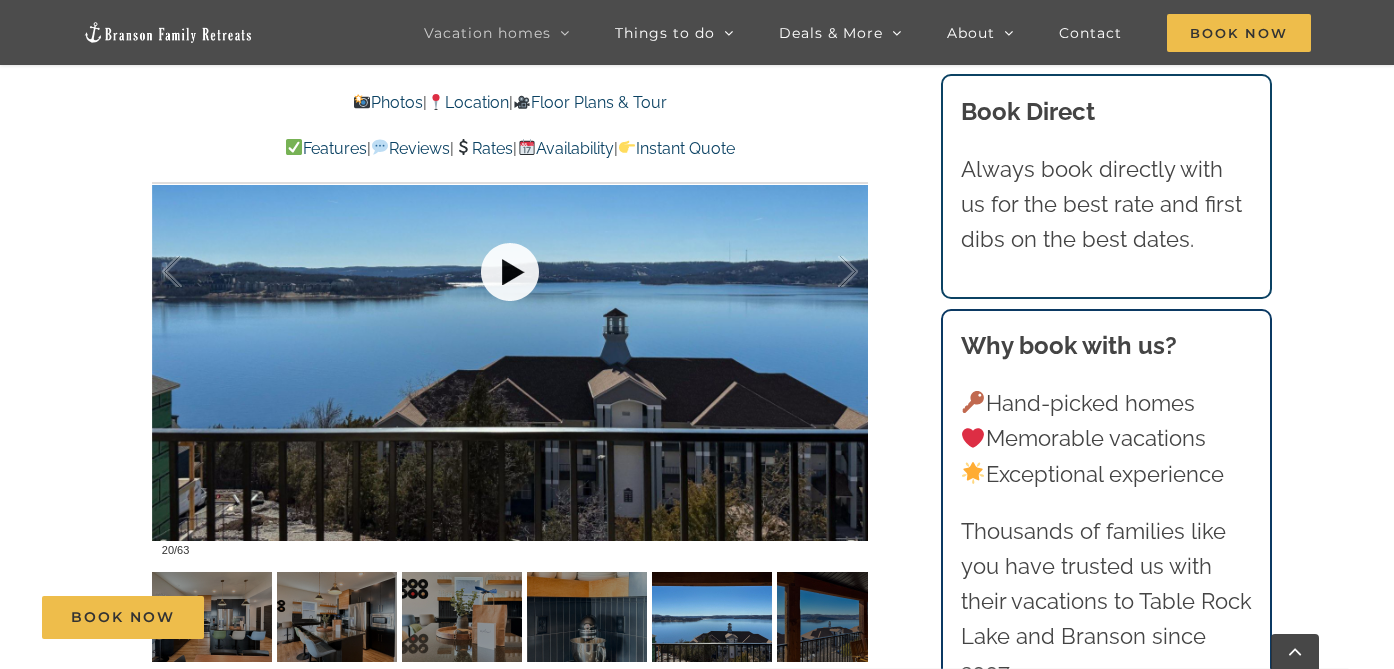 click at bounding box center [510, 272] 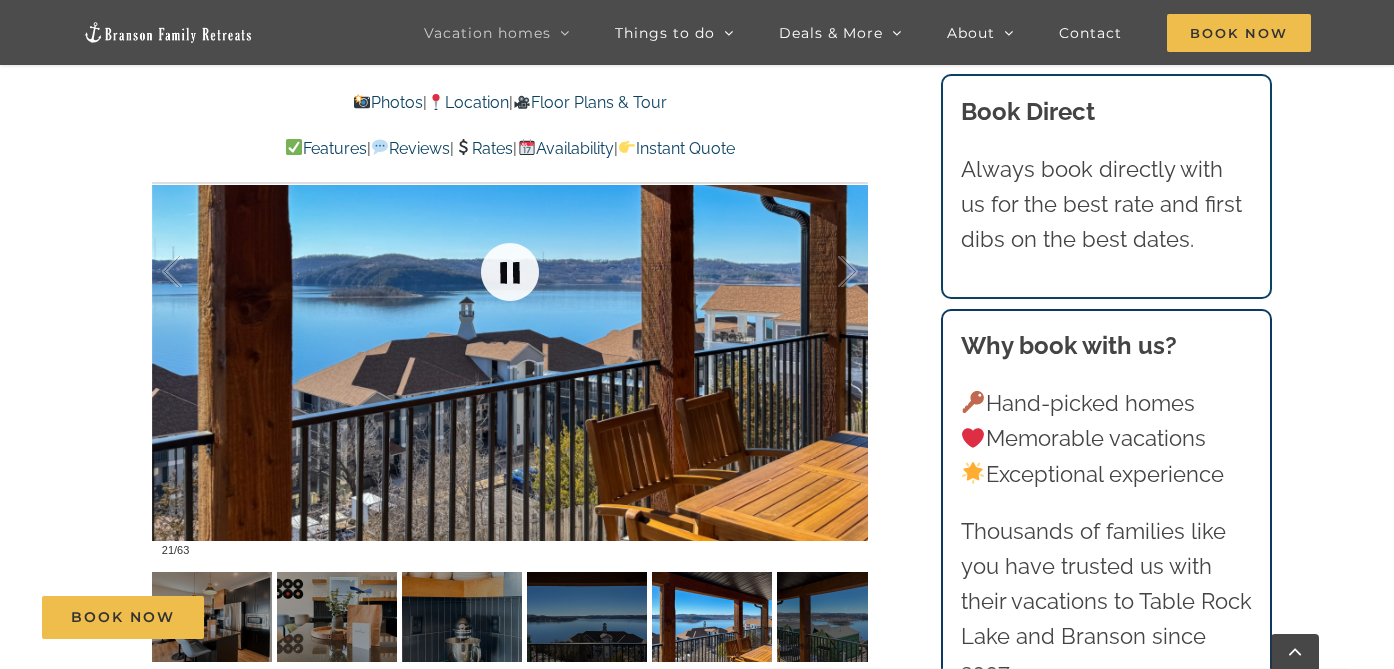 click at bounding box center (510, 272) 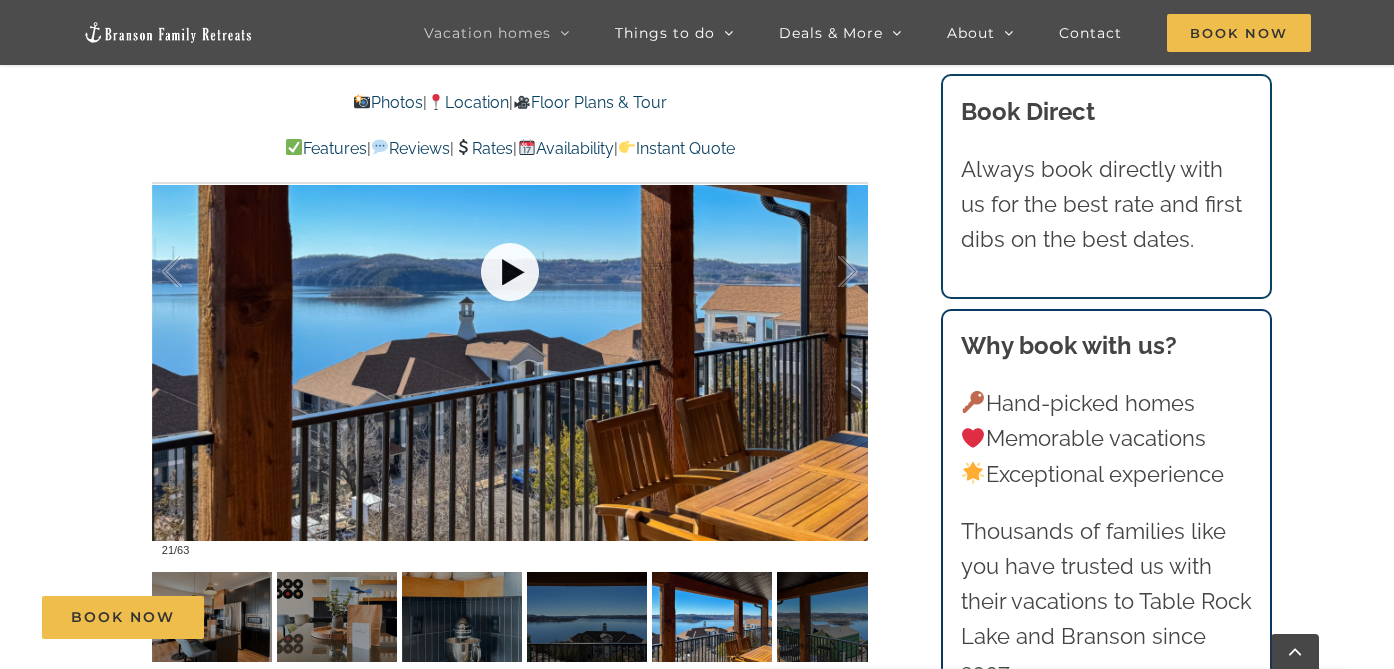 click at bounding box center (510, 272) 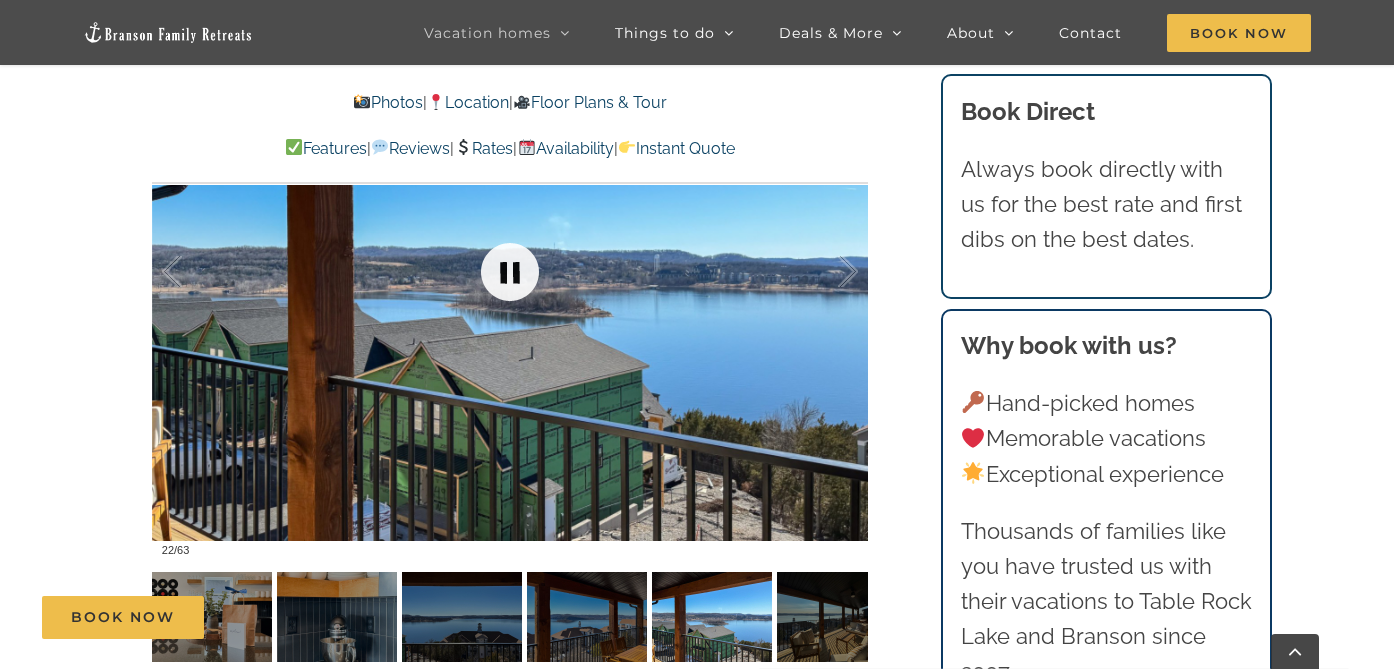 click at bounding box center (510, 272) 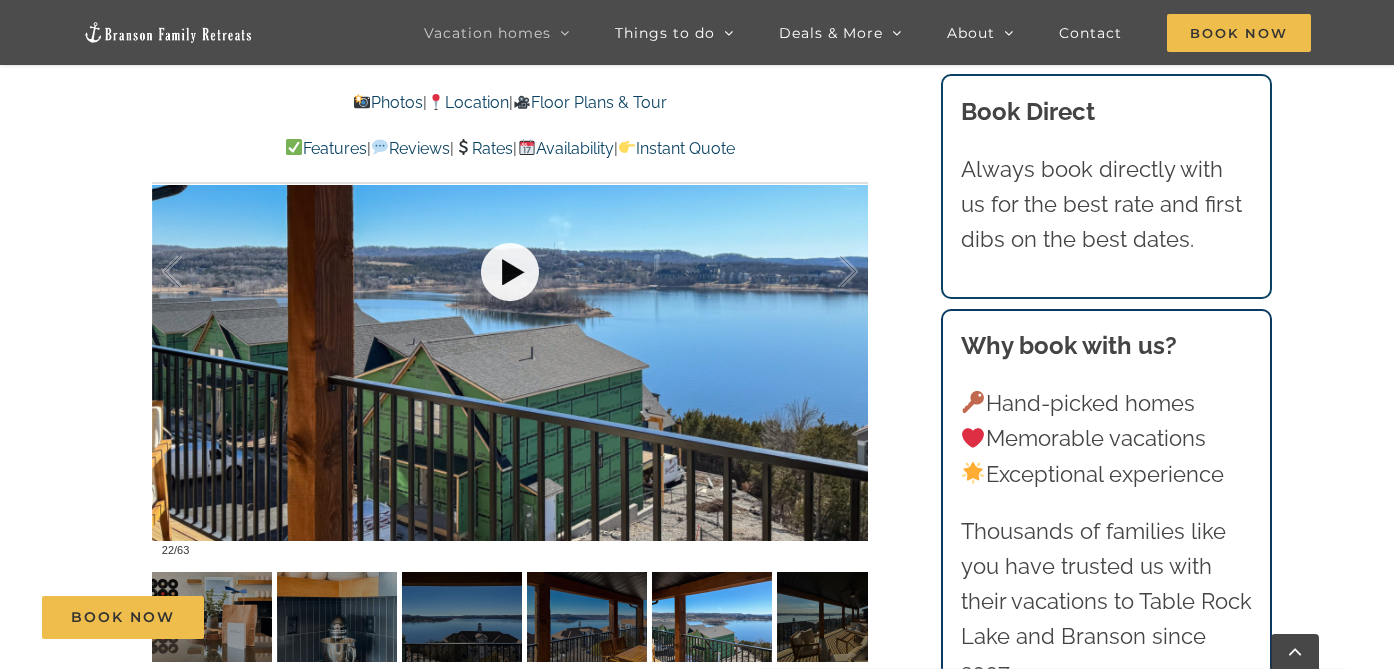 click at bounding box center [510, 272] 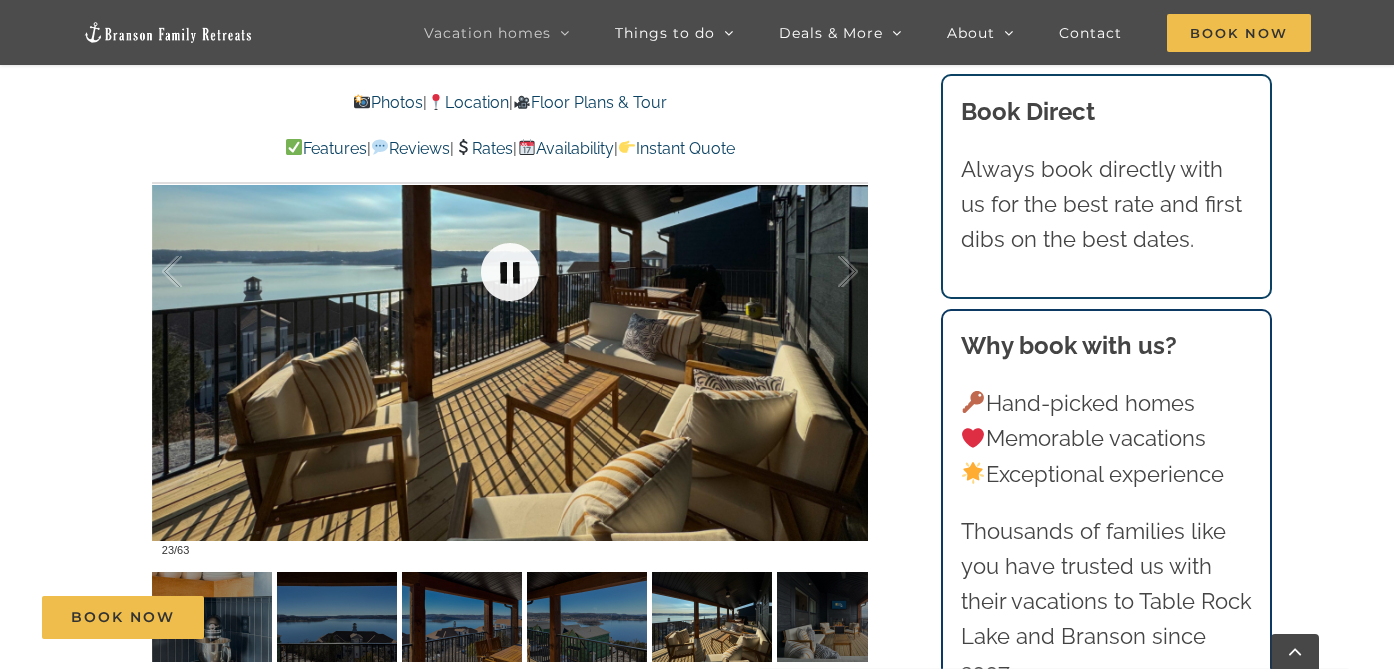 click at bounding box center [510, 272] 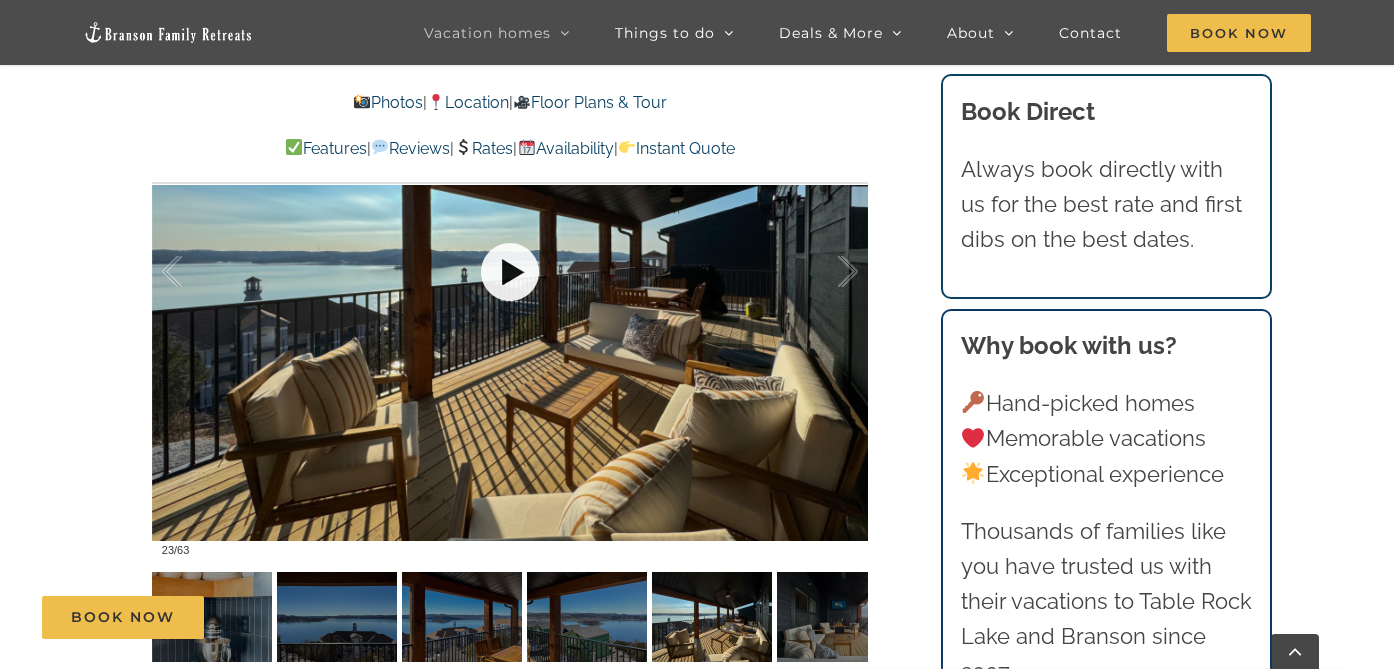 click at bounding box center (510, 272) 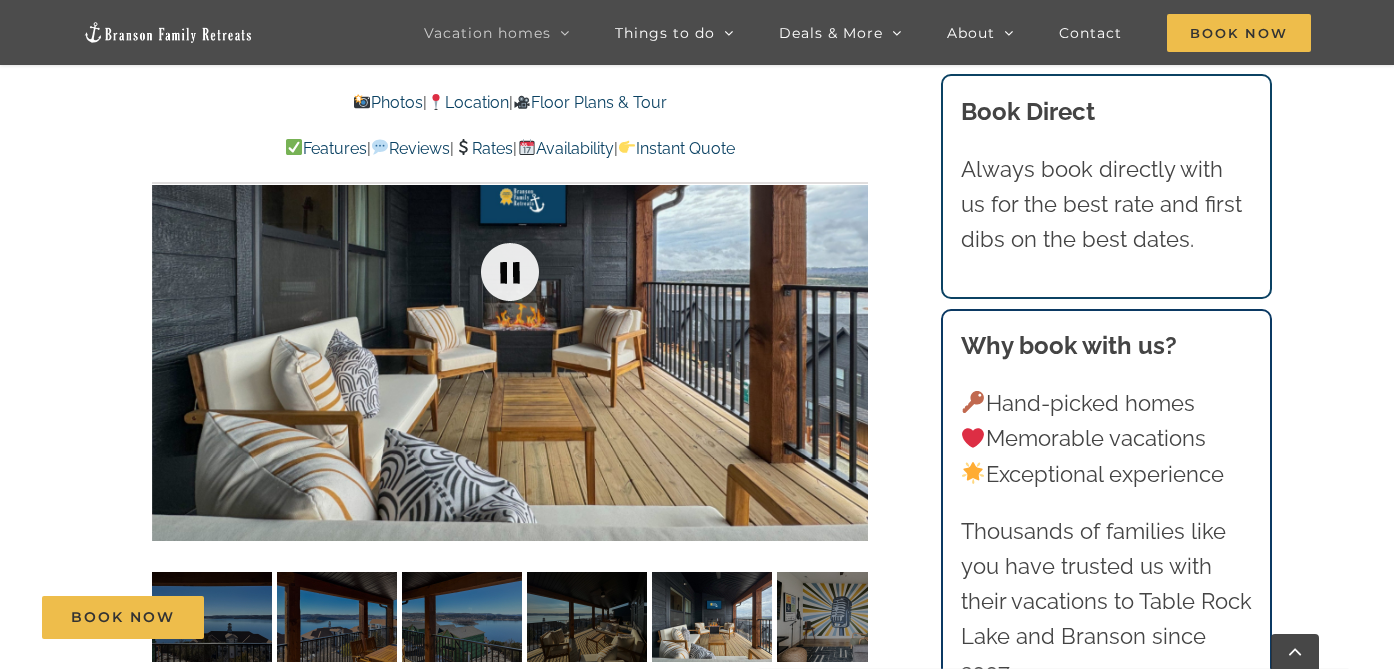 click at bounding box center (510, 272) 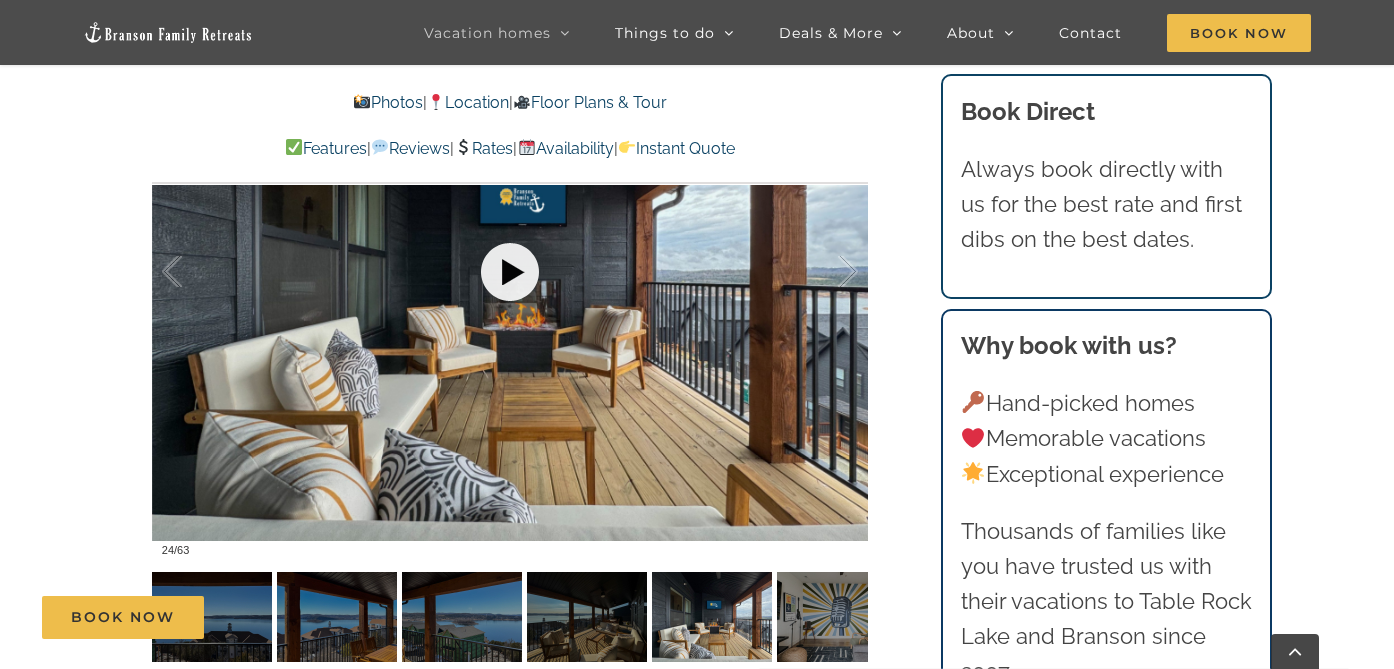 click at bounding box center (510, 272) 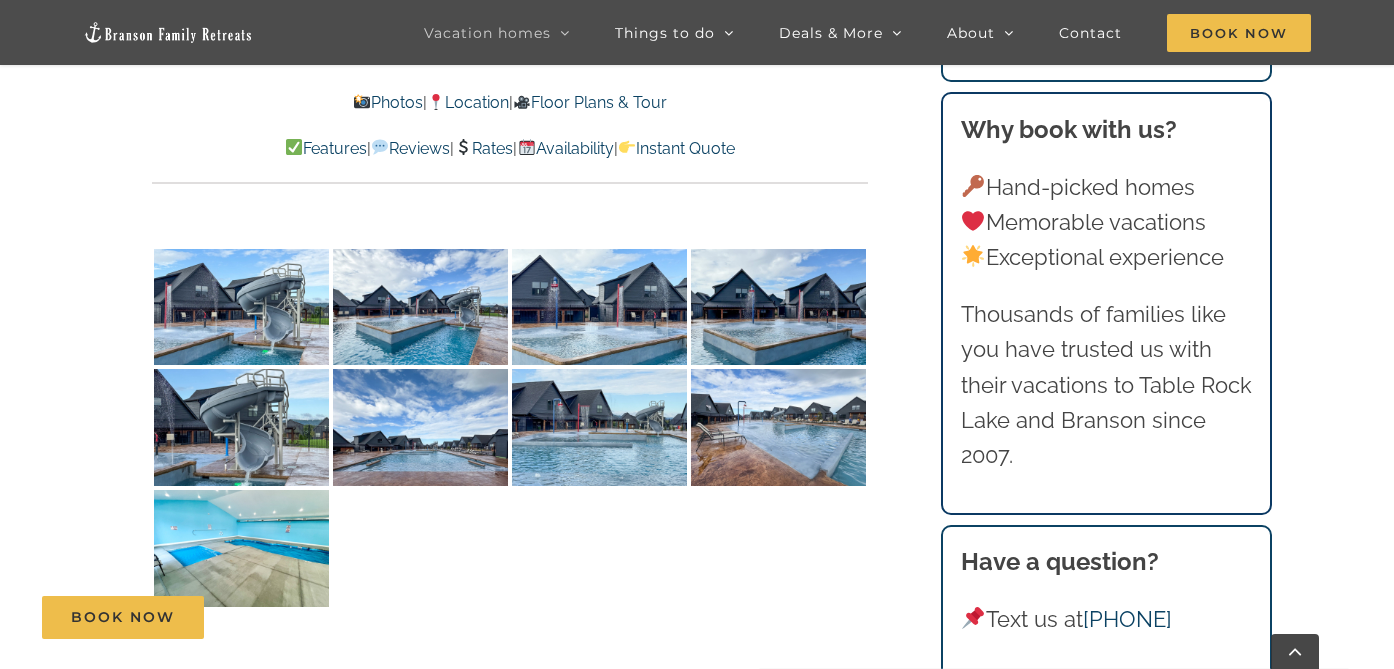 scroll, scrollTop: 4262, scrollLeft: 0, axis: vertical 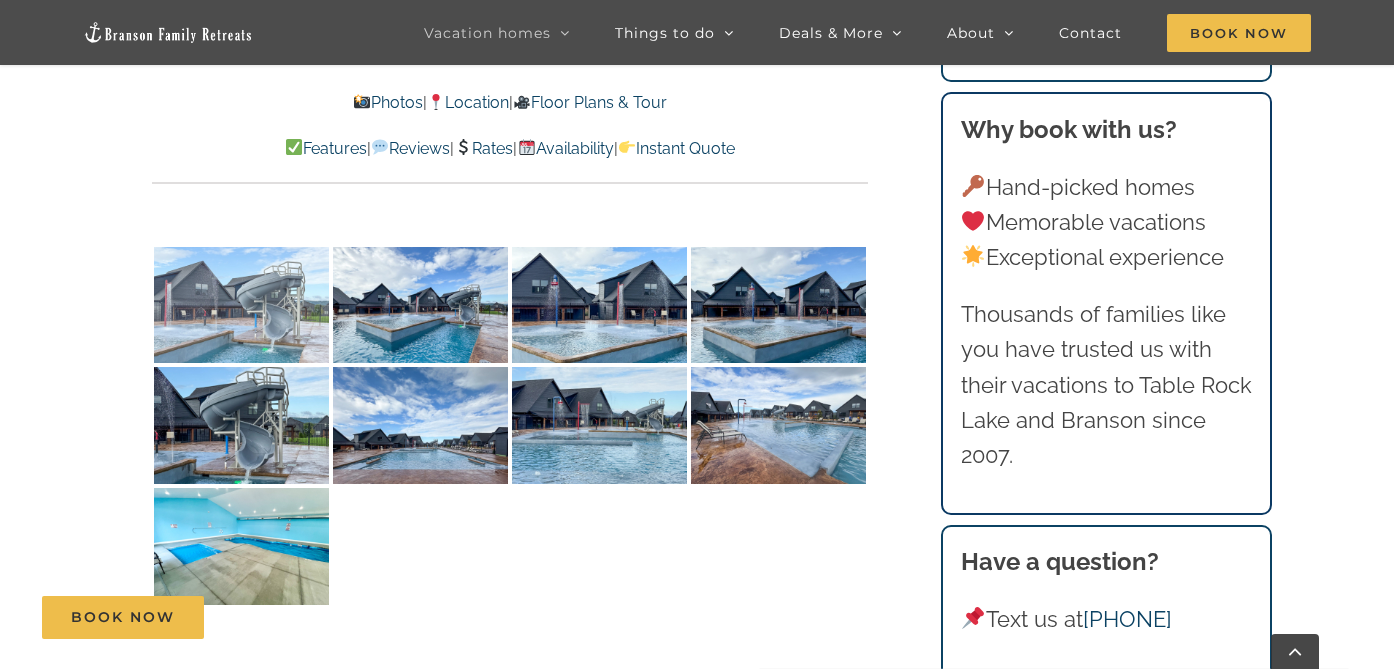click at bounding box center [241, 305] 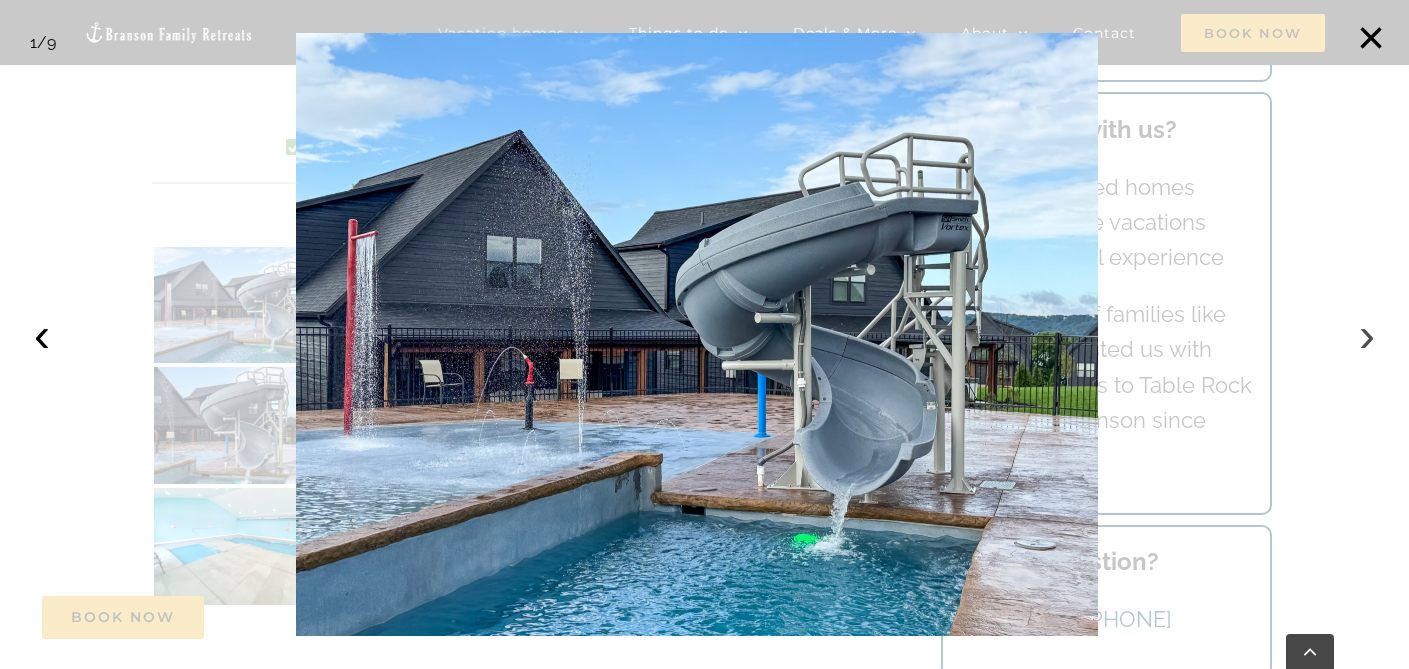 click on "›" at bounding box center [1367, 335] 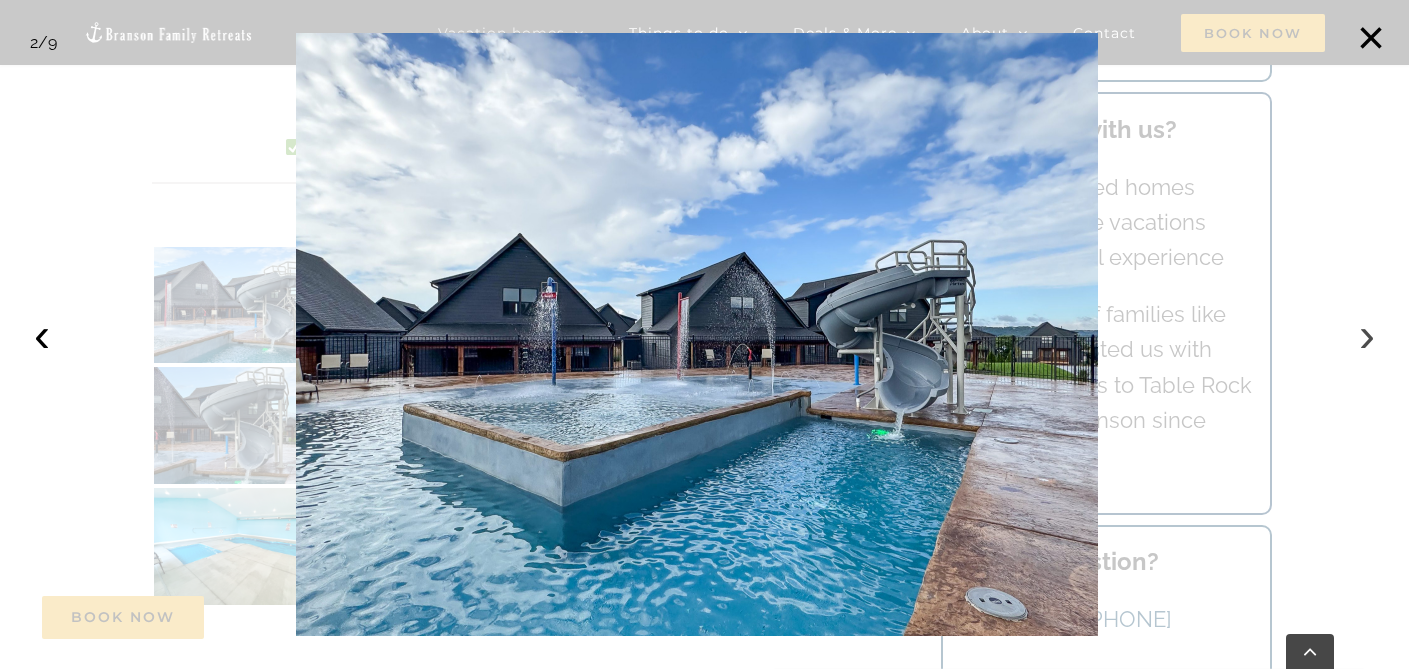 click on "›" at bounding box center (1367, 335) 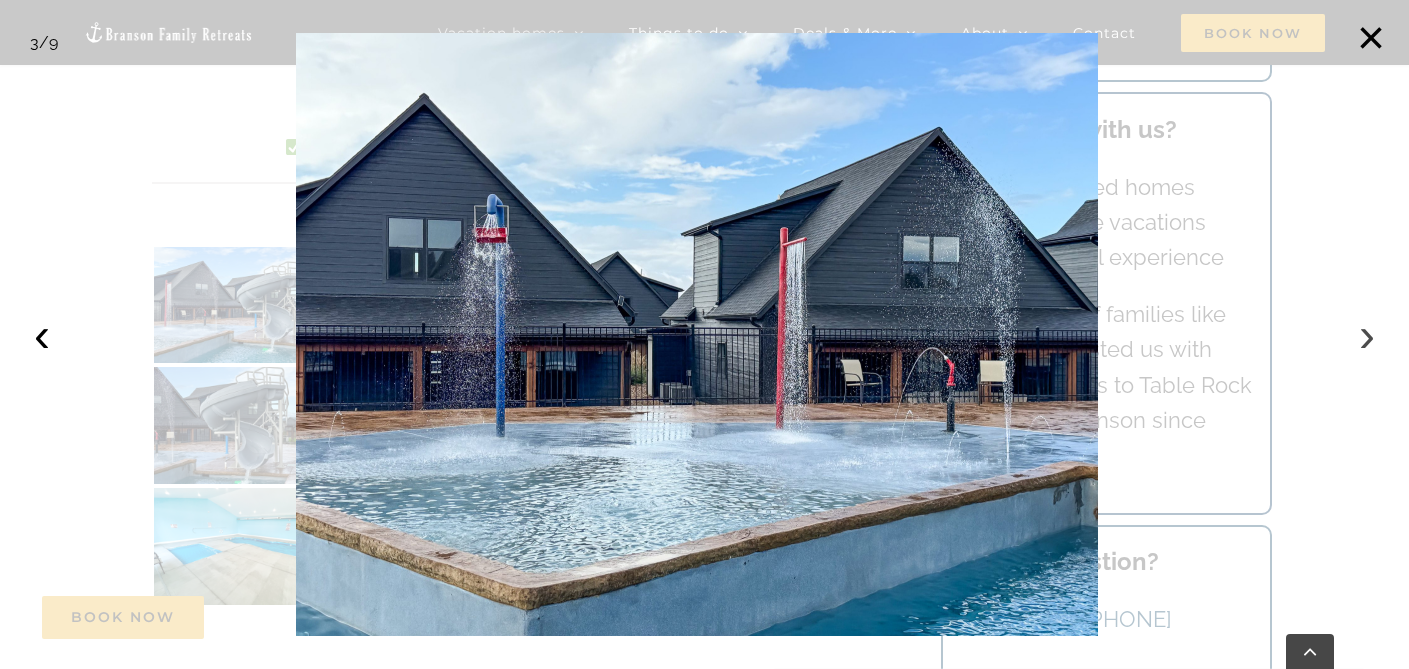click on "›" at bounding box center (1367, 335) 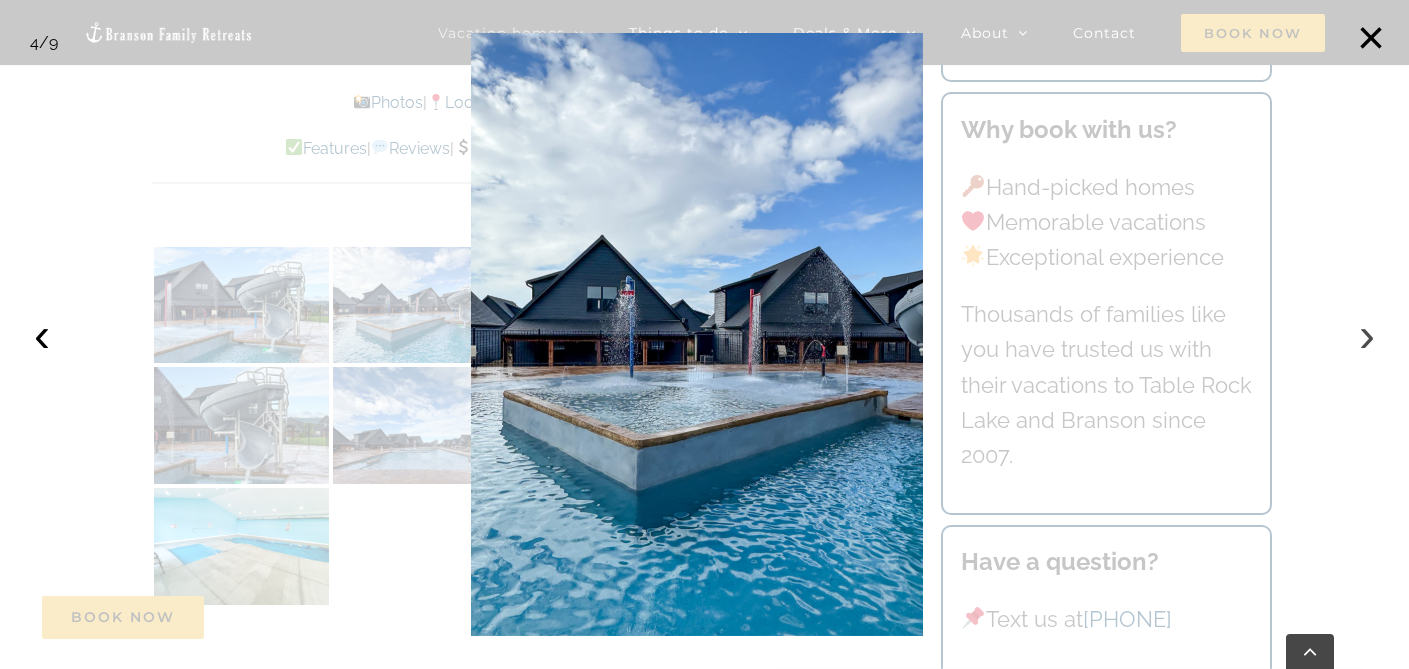 click on "›" at bounding box center (1367, 335) 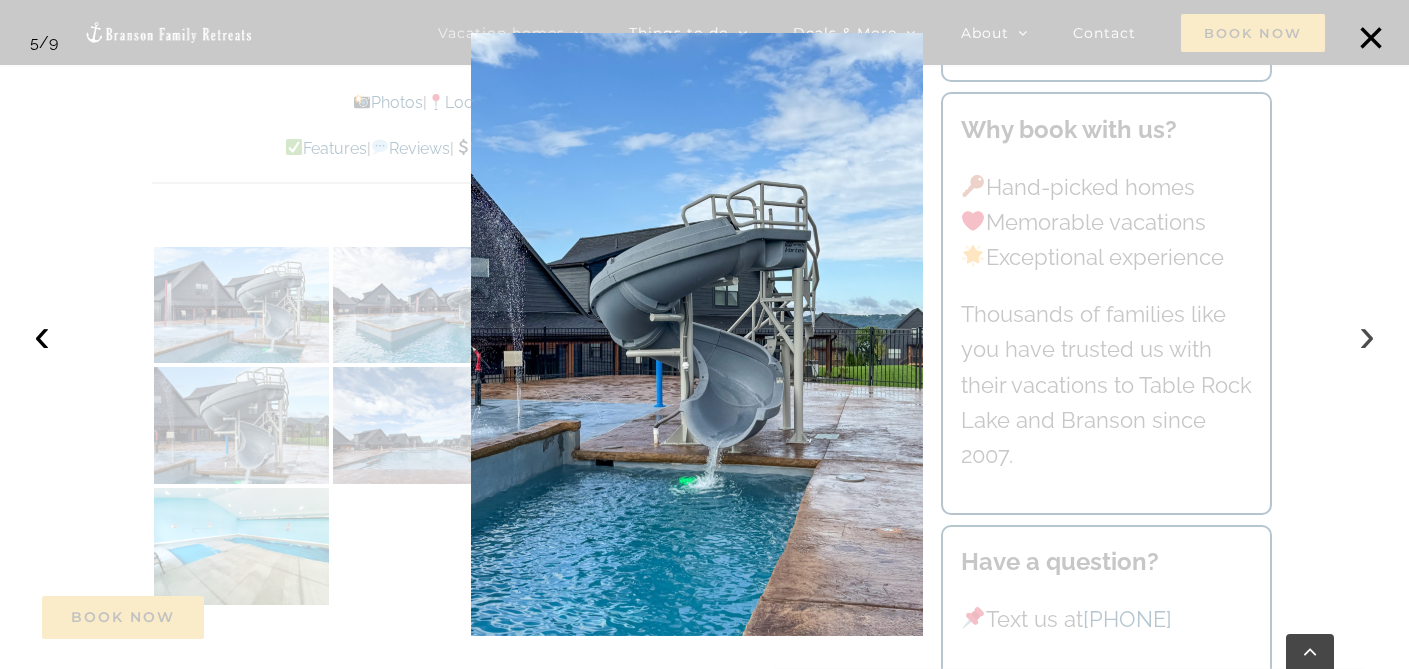 click on "›" at bounding box center (1367, 335) 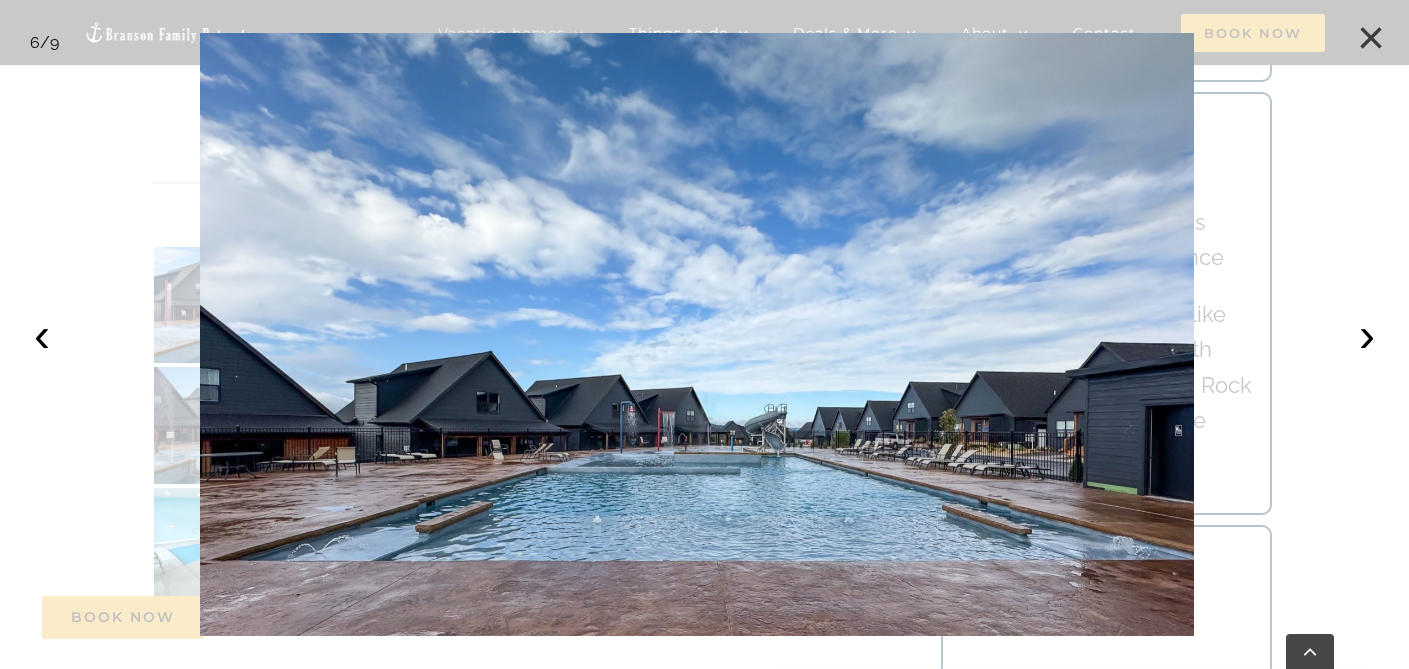 click on "×" at bounding box center [1371, 38] 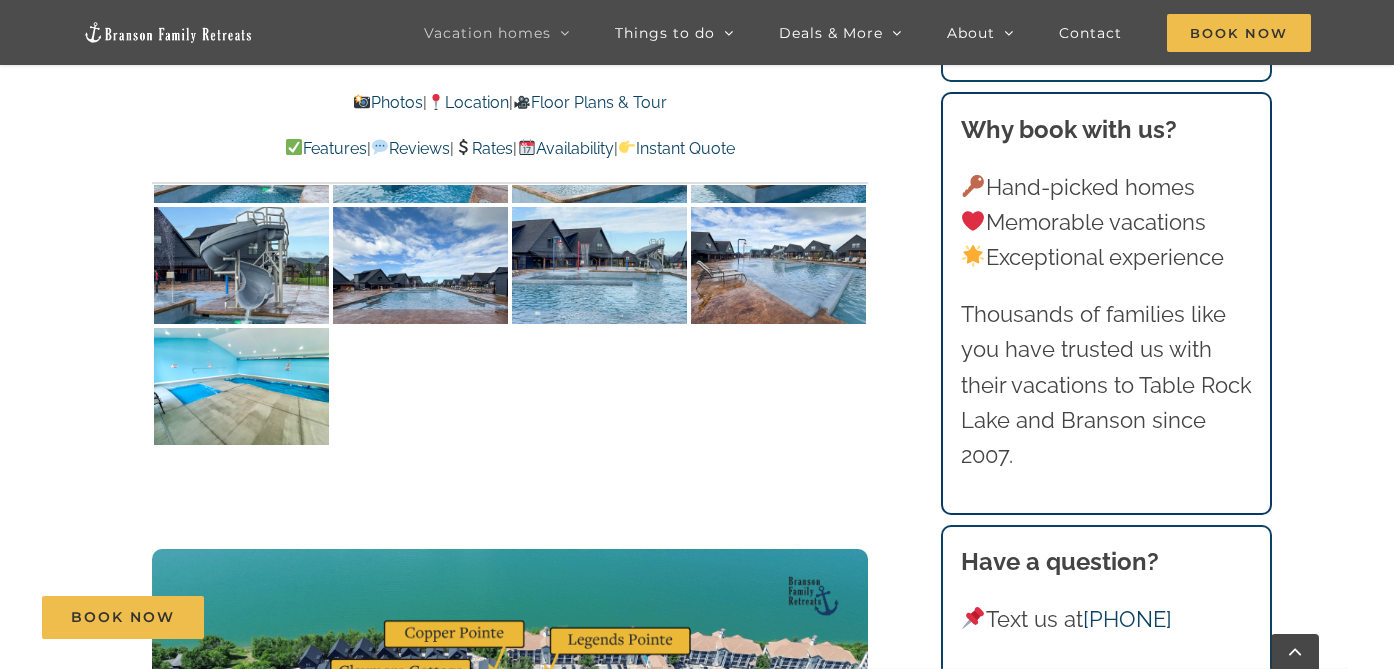 scroll, scrollTop: 4426, scrollLeft: 0, axis: vertical 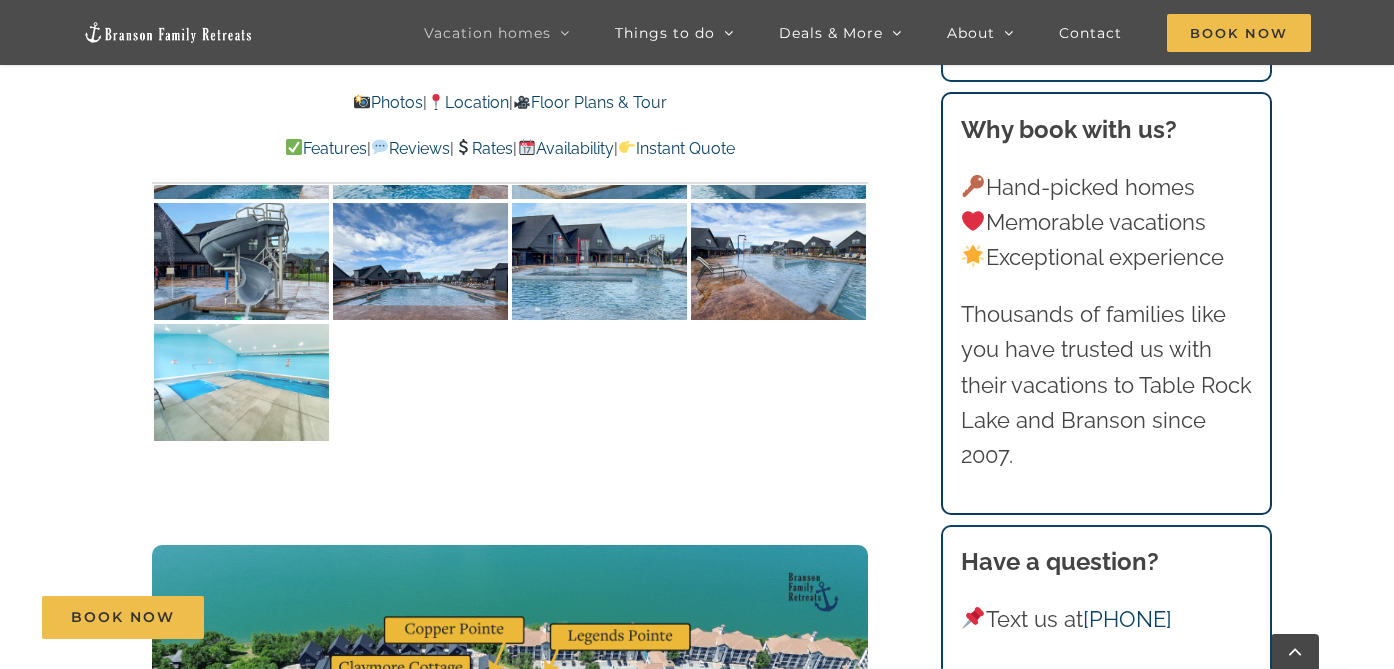 click at bounding box center (241, 382) 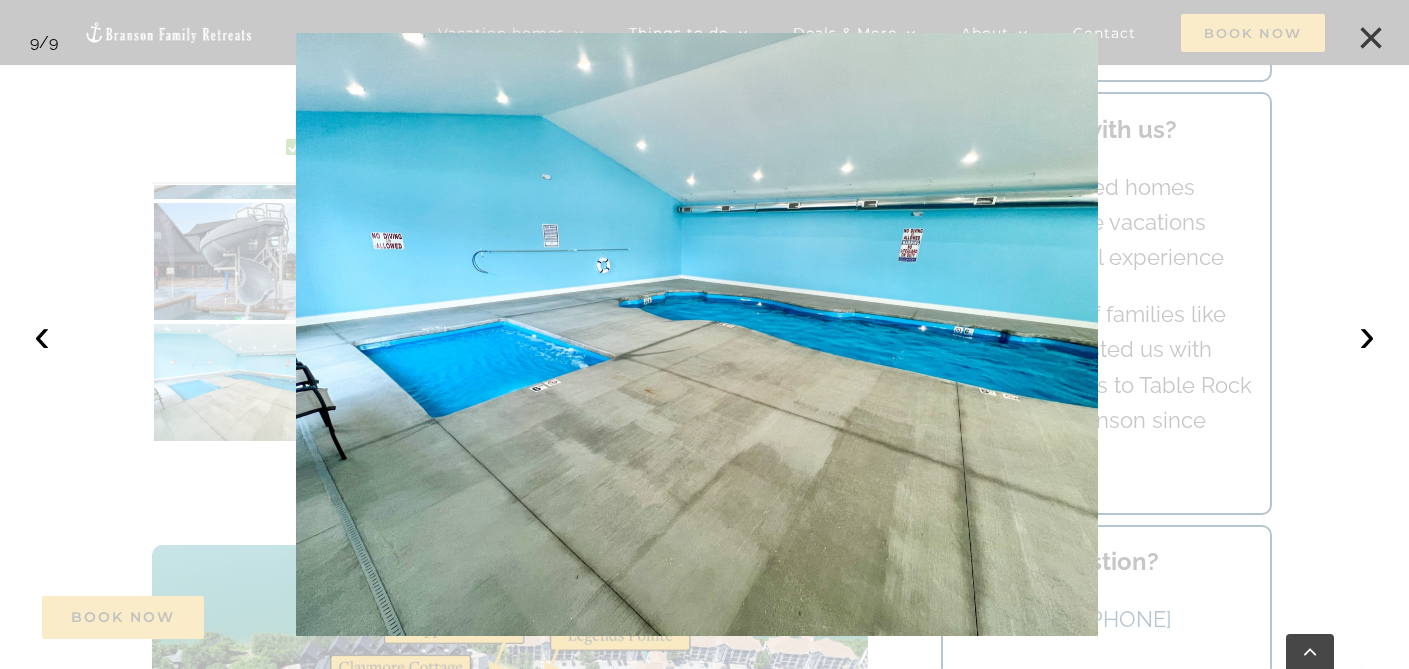 click on "×" at bounding box center [1371, 38] 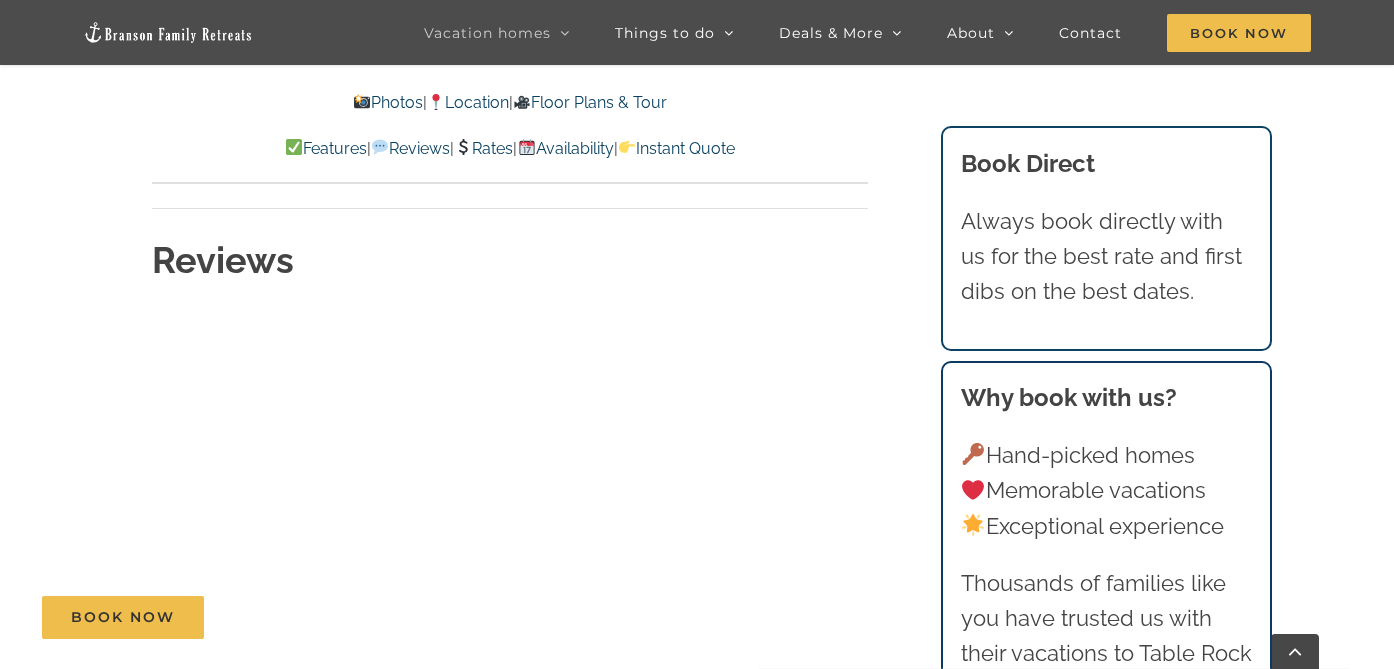 scroll, scrollTop: 9242, scrollLeft: 0, axis: vertical 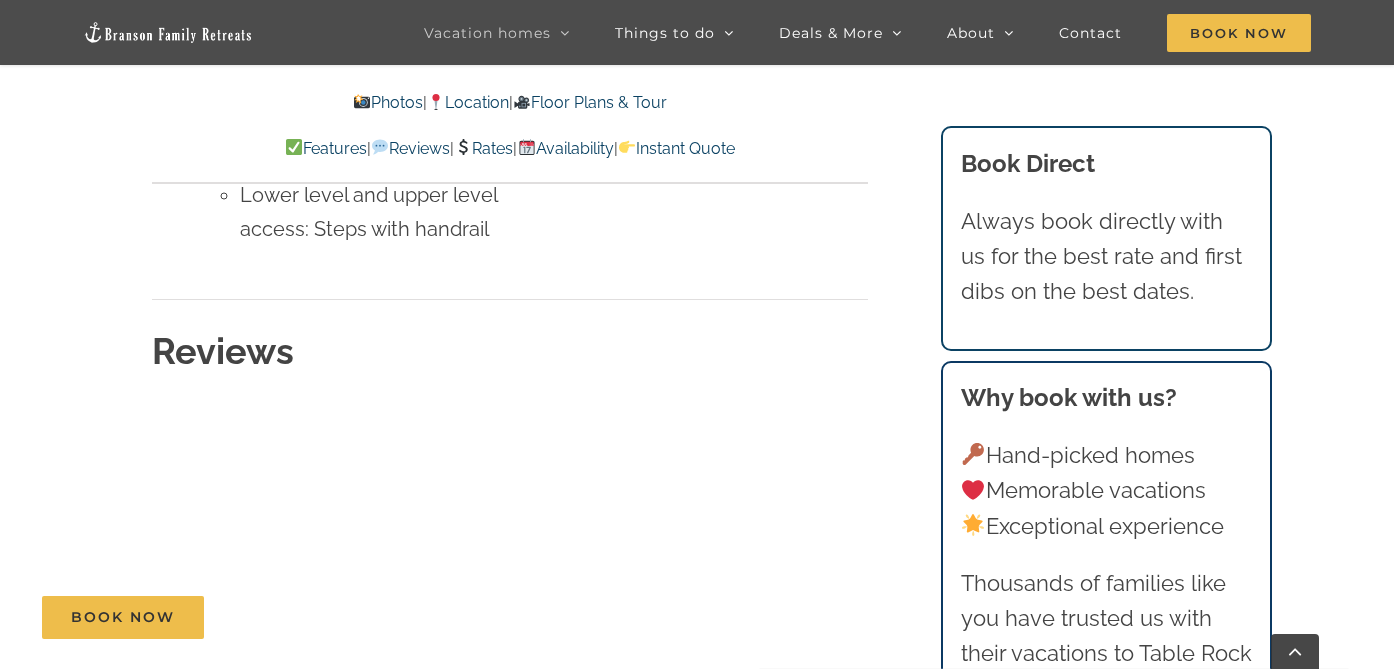 click on "Rates" at bounding box center (483, 148) 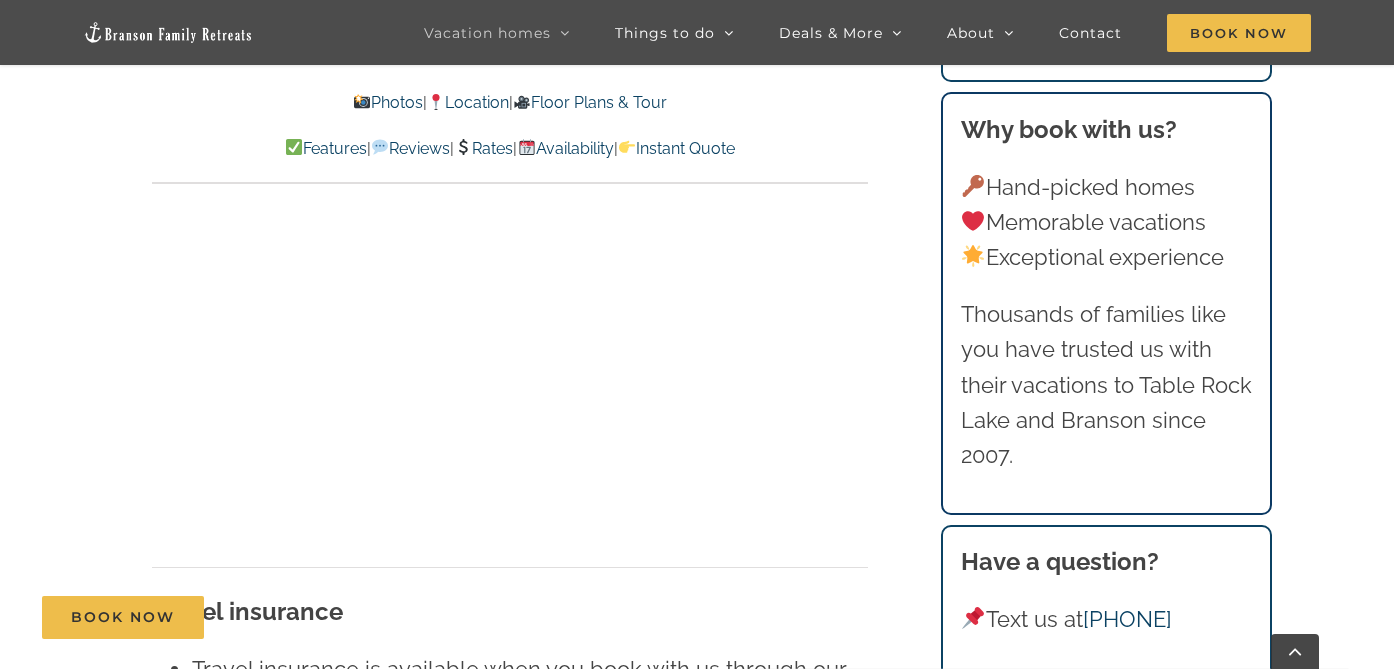 scroll, scrollTop: 12904, scrollLeft: 0, axis: vertical 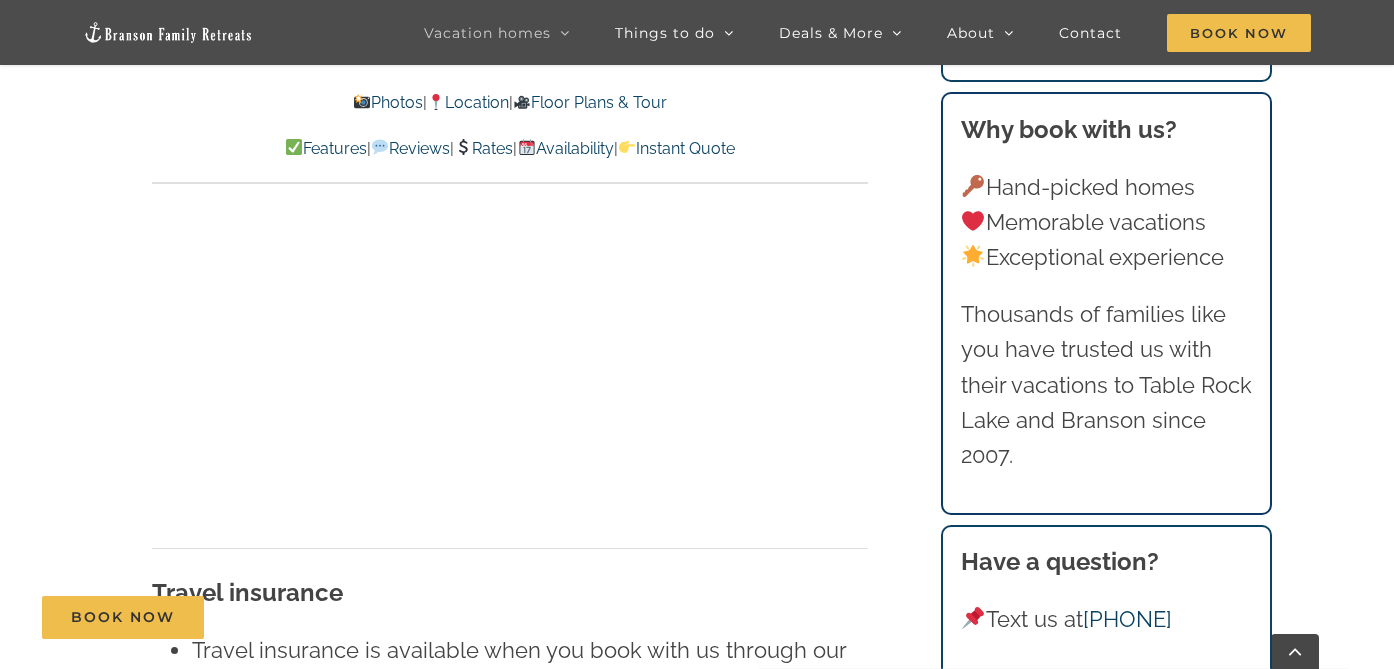 click on "Rates
For an instant quote, use the form below to enter your dates and number of guests.
Rates vary depending on season and are subject to change until confirmed
Choose weeknight stays for lower rates
Approved dogs are $35/nt each
Notes
2 to 5 night minimum
See  FAQs  for very lenient cancellation policy
Pay your balance by Zelle, Venmo, or check at least 65 days before arrival, and we’ll remove the convenience fee from your booking ( more info here )
Instant Quote
For an instant quote, enter your dates and number of guests in the form below.
If your dates are not available, request to be put on our waiting list!
Travel insurance
Travel insurance is available when you book with us through our insurance partner RentalGuardian
You have a choice of a standard insurance policy or a Cancel For Any Reason policy
Insurance is not required, but we HIGHLY recommend it
You can also purchase travel insurance through many other providers" at bounding box center [510, -161] 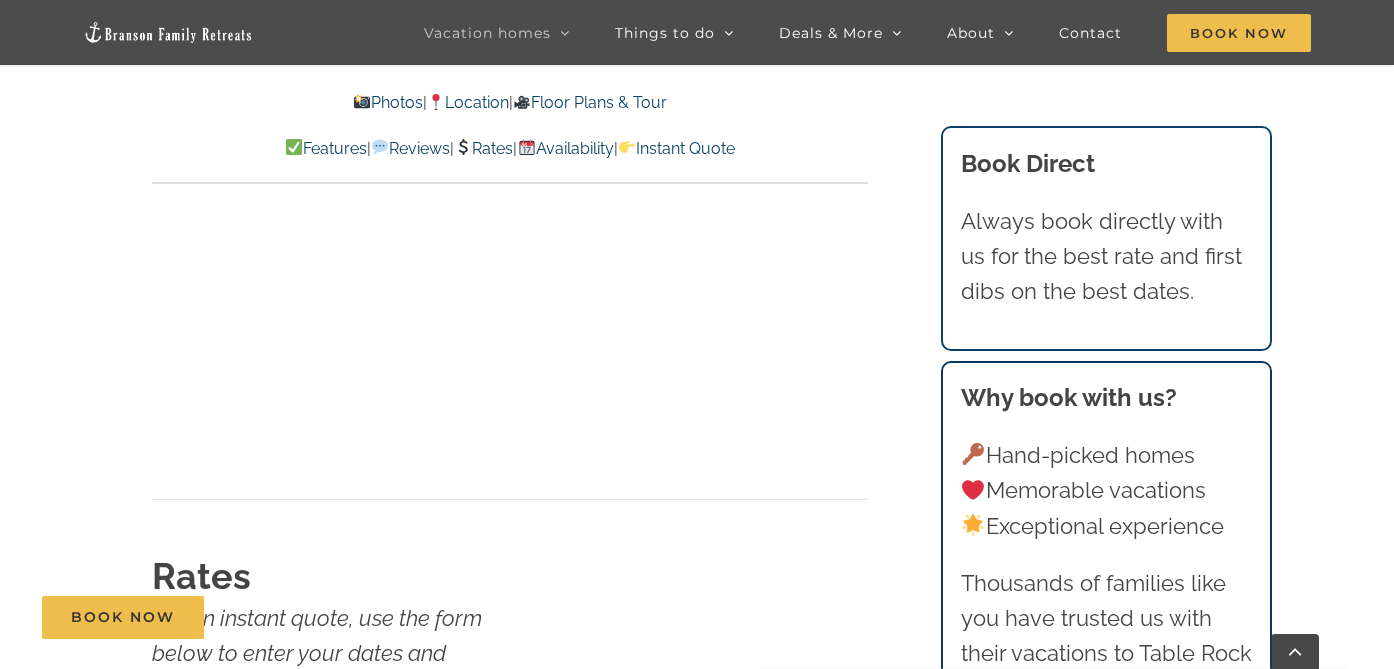 scroll, scrollTop: 10867, scrollLeft: 0, axis: vertical 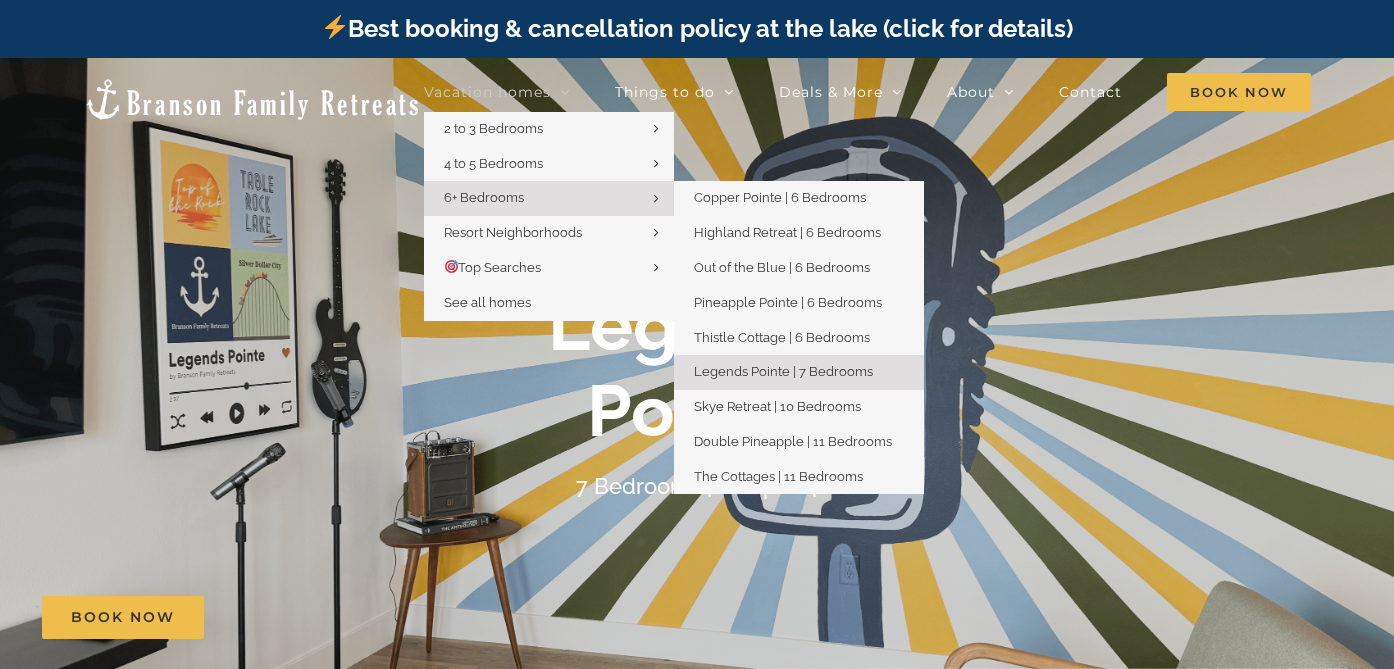 click on "6+ Bedrooms" at bounding box center [549, 198] 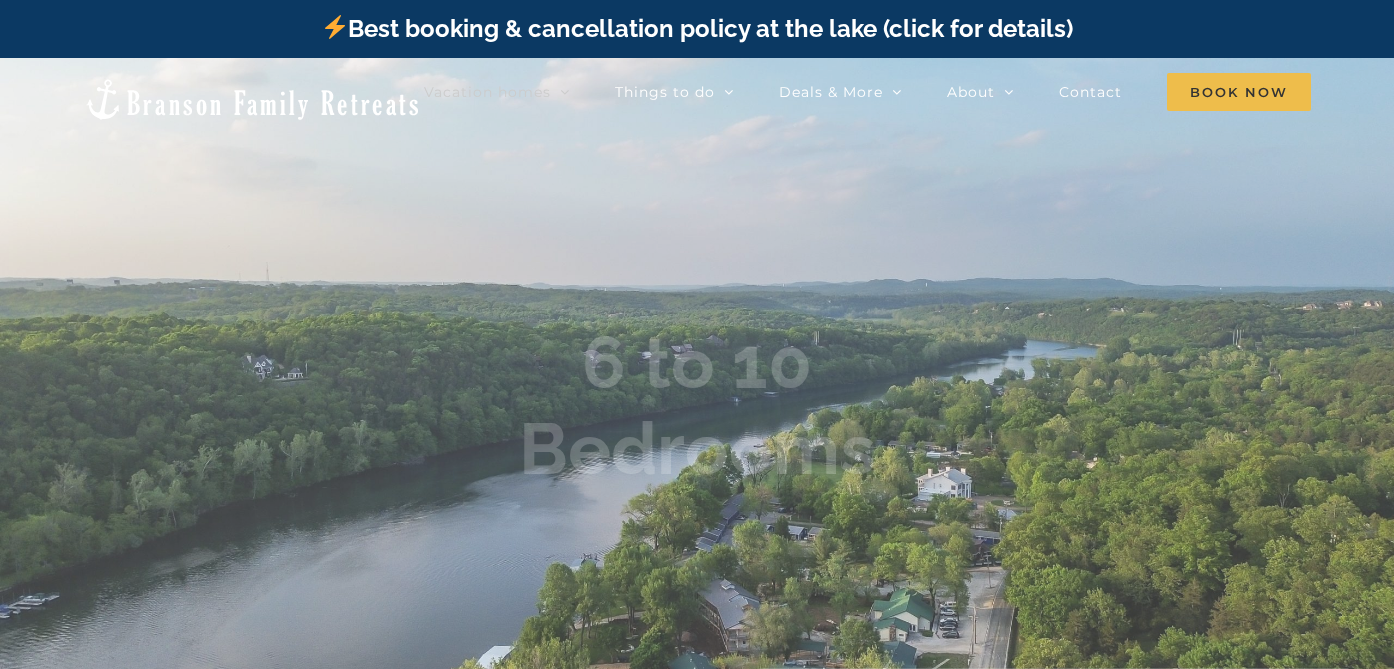 scroll, scrollTop: 0, scrollLeft: 0, axis: both 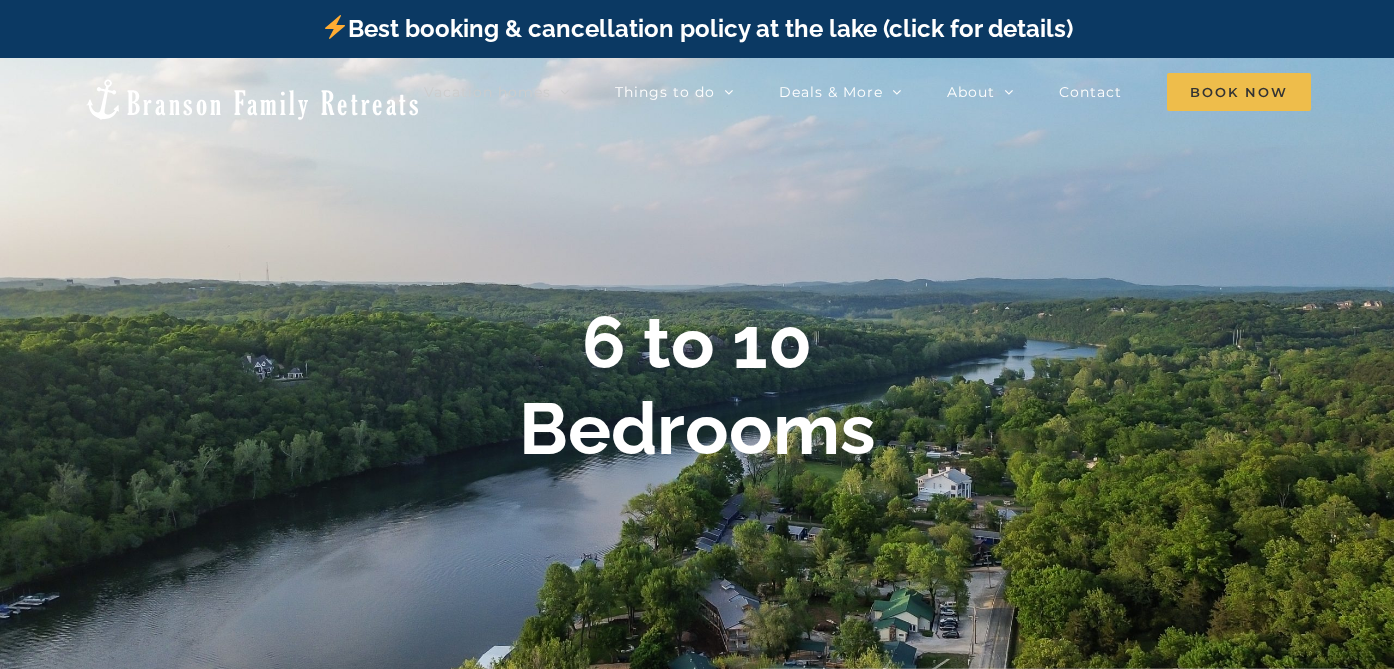 click at bounding box center [697, 392] 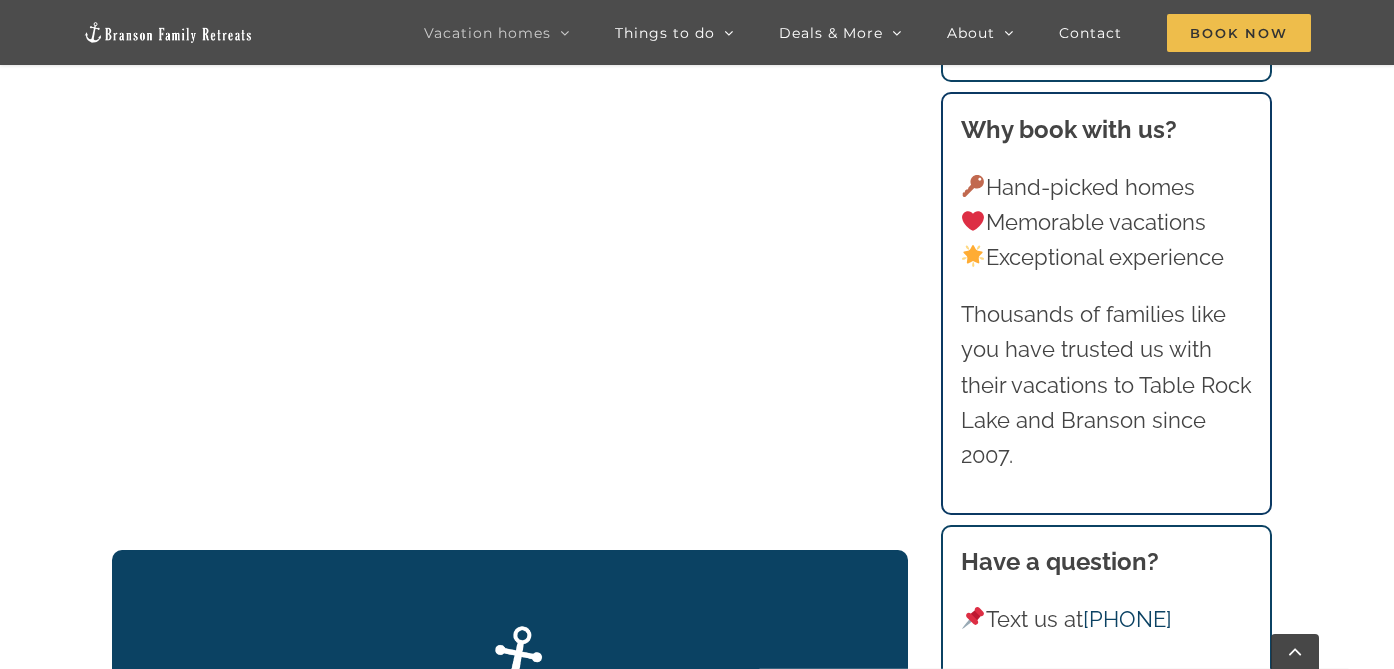 scroll, scrollTop: 2635, scrollLeft: 0, axis: vertical 